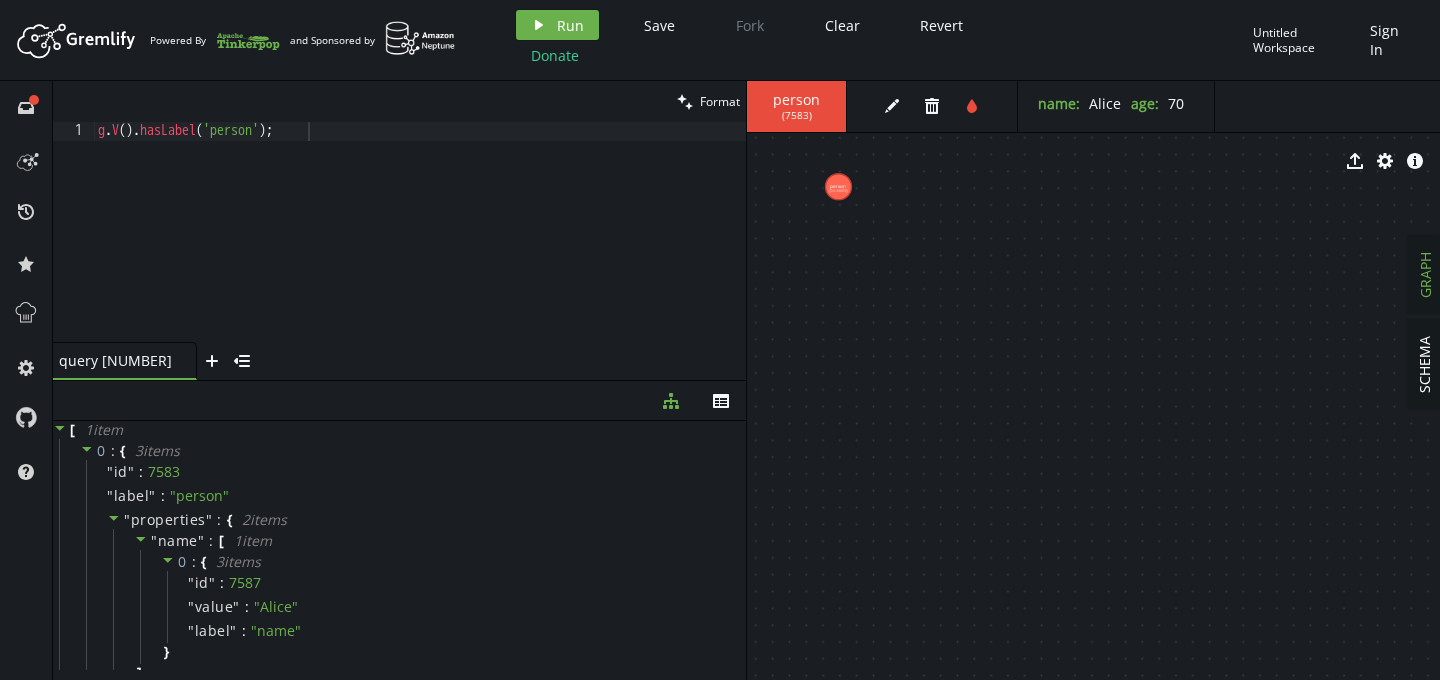scroll, scrollTop: 0, scrollLeft: 0, axis: both 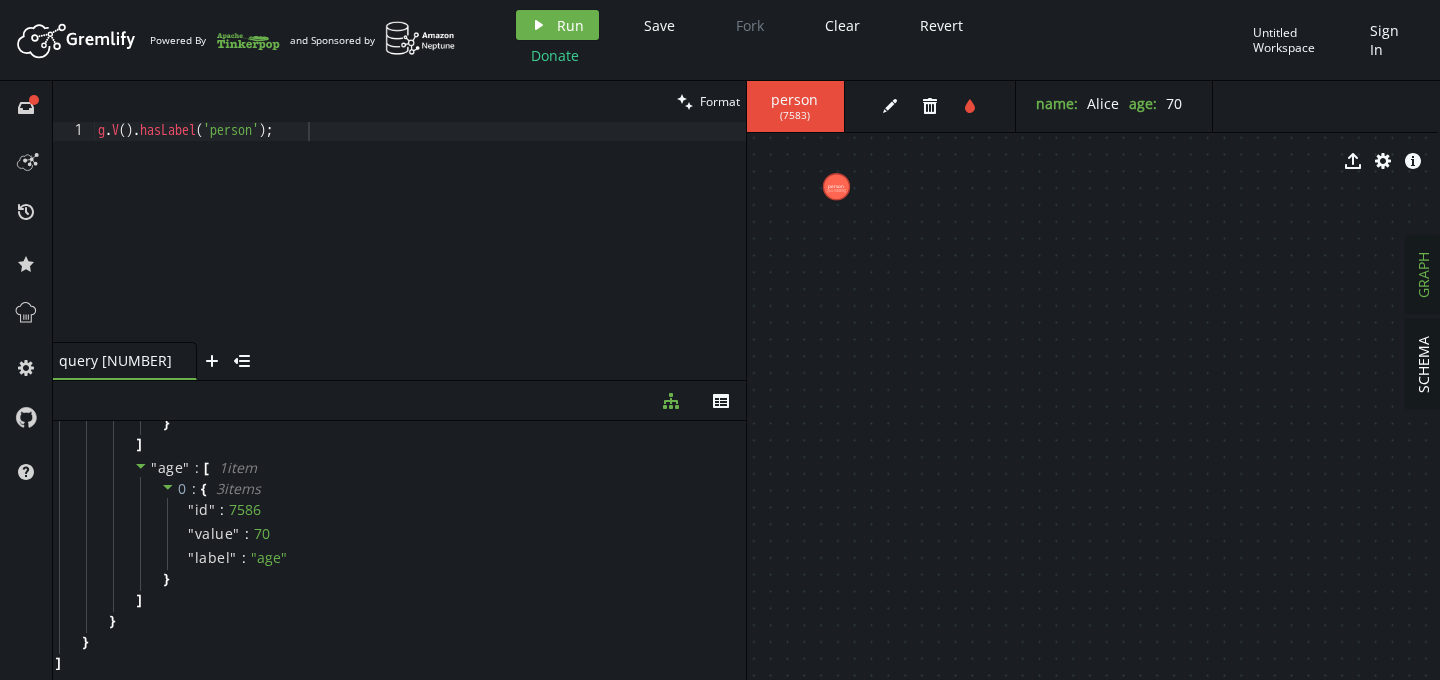 click on "g.V().hasLabel('person');" at bounding box center (420, 251) 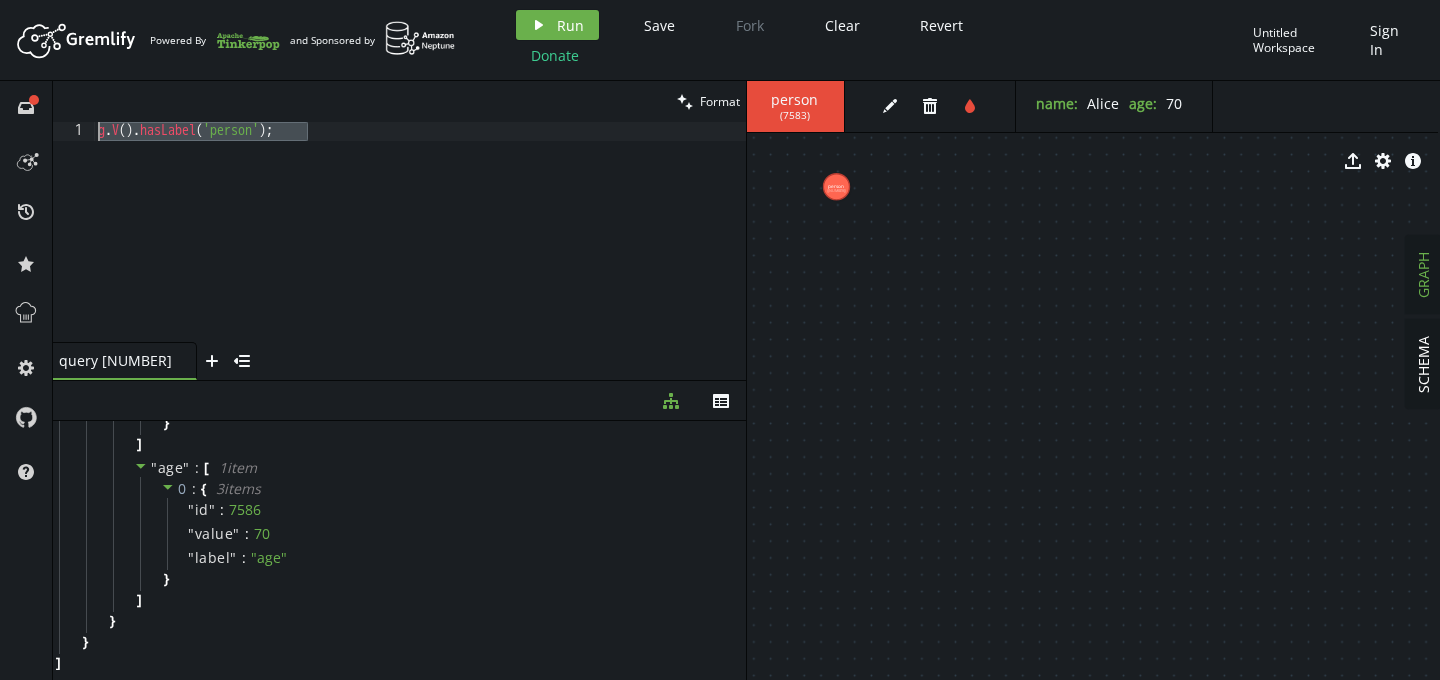 drag, startPoint x: 422, startPoint y: 141, endPoint x: 64, endPoint y: 133, distance: 358.0894 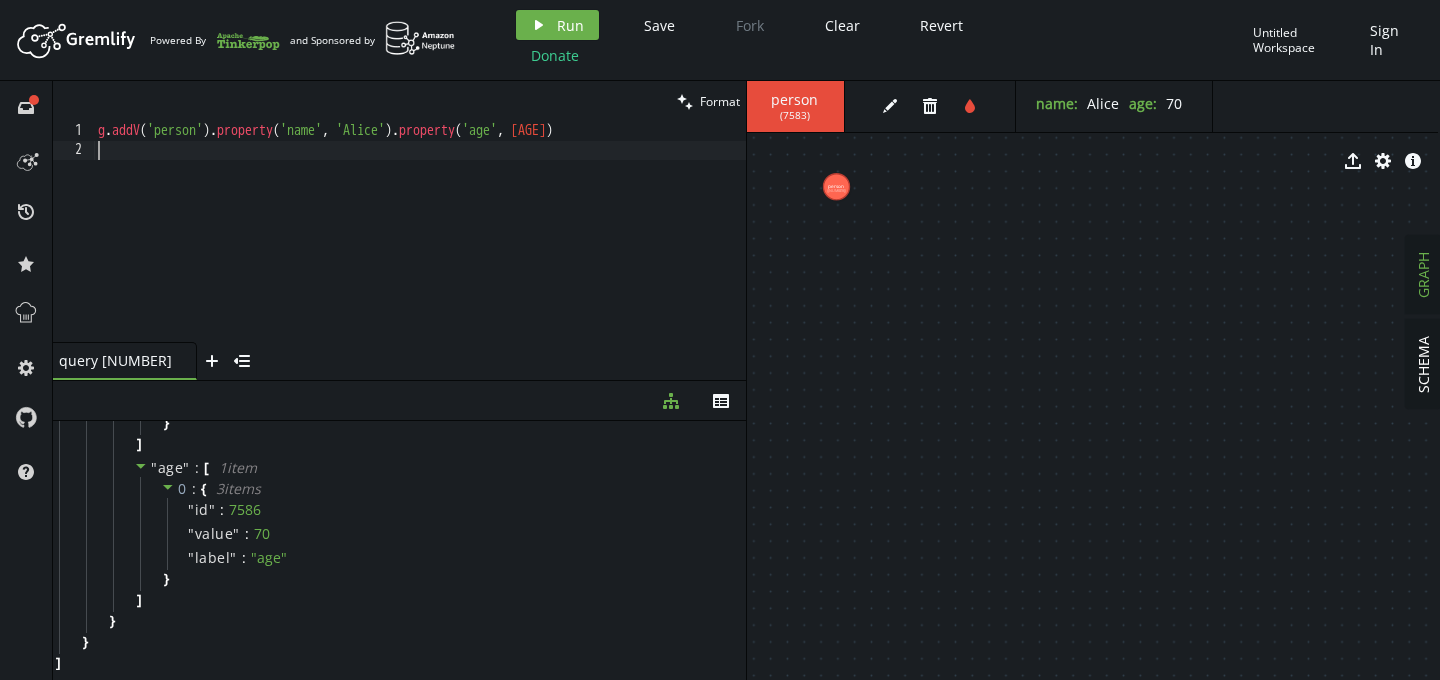 type on "g.addV('person').property('name', '[FIRST] [LAST]').property('age', 30)" 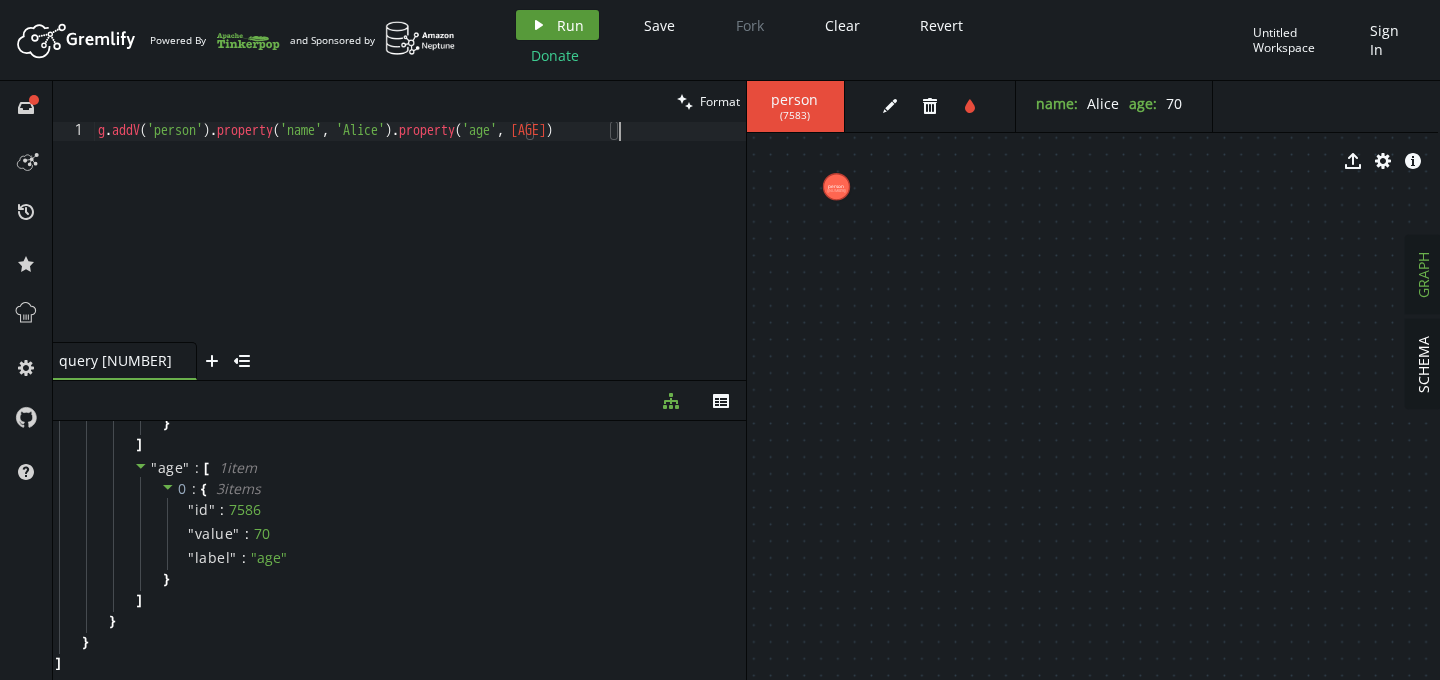 click on "Run" at bounding box center (570, 25) 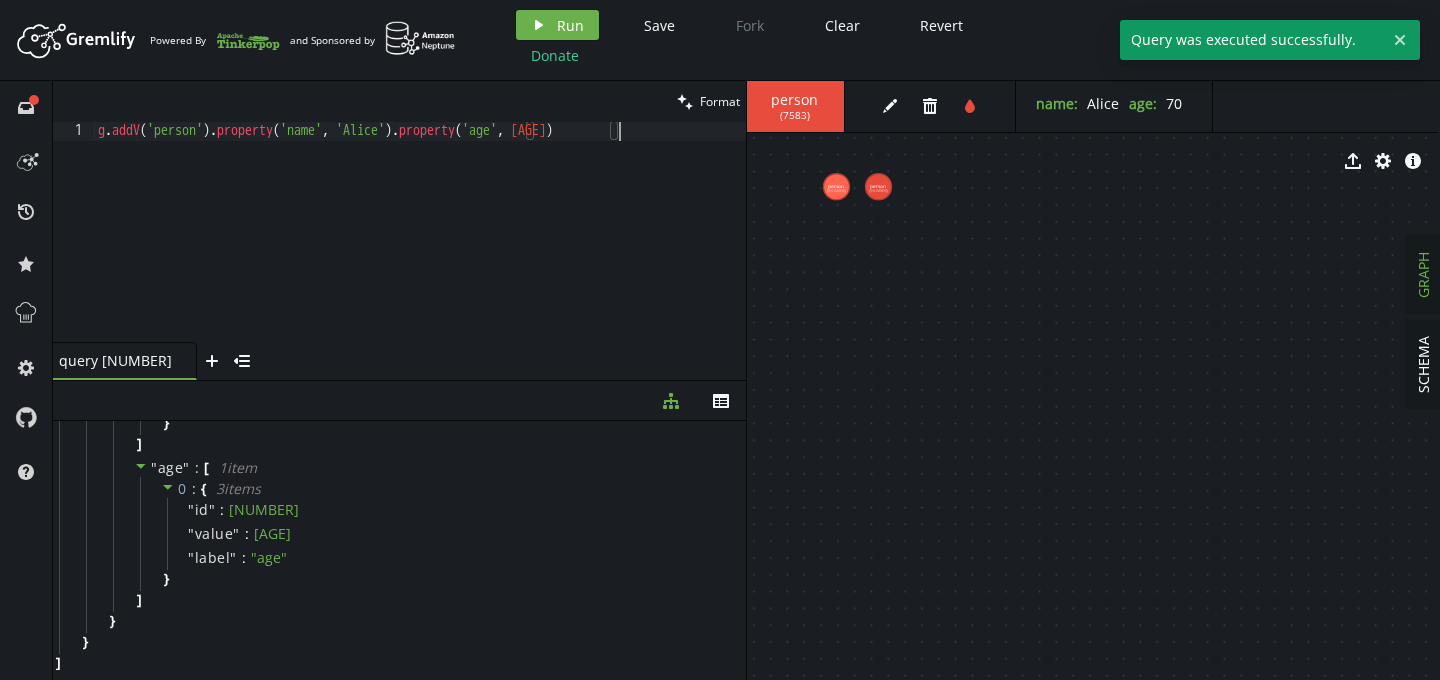 click on "g . addV ( 'person' ) . property ( 'name' ,   '[NAME]' ) . property ( 'age' ,   [AGE] )" at bounding box center (420, 251) 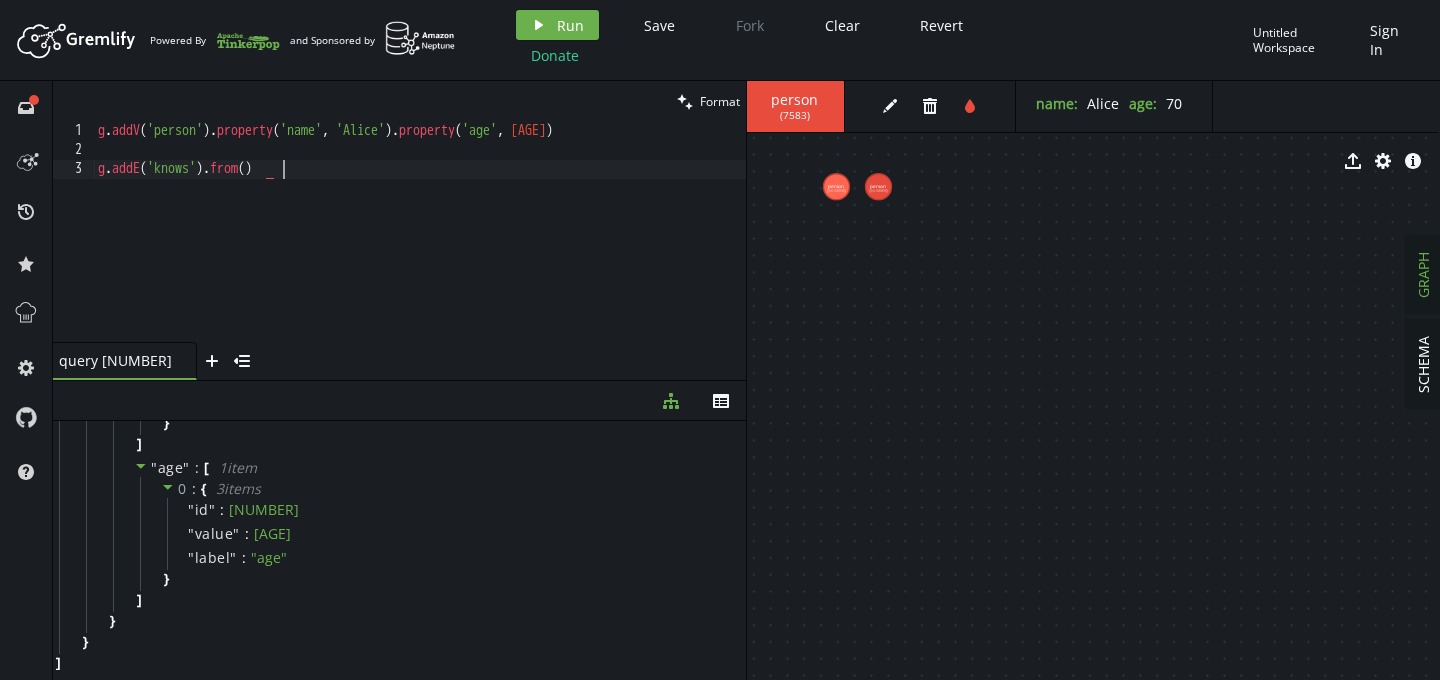 scroll, scrollTop: 0, scrollLeft: 183, axis: horizontal 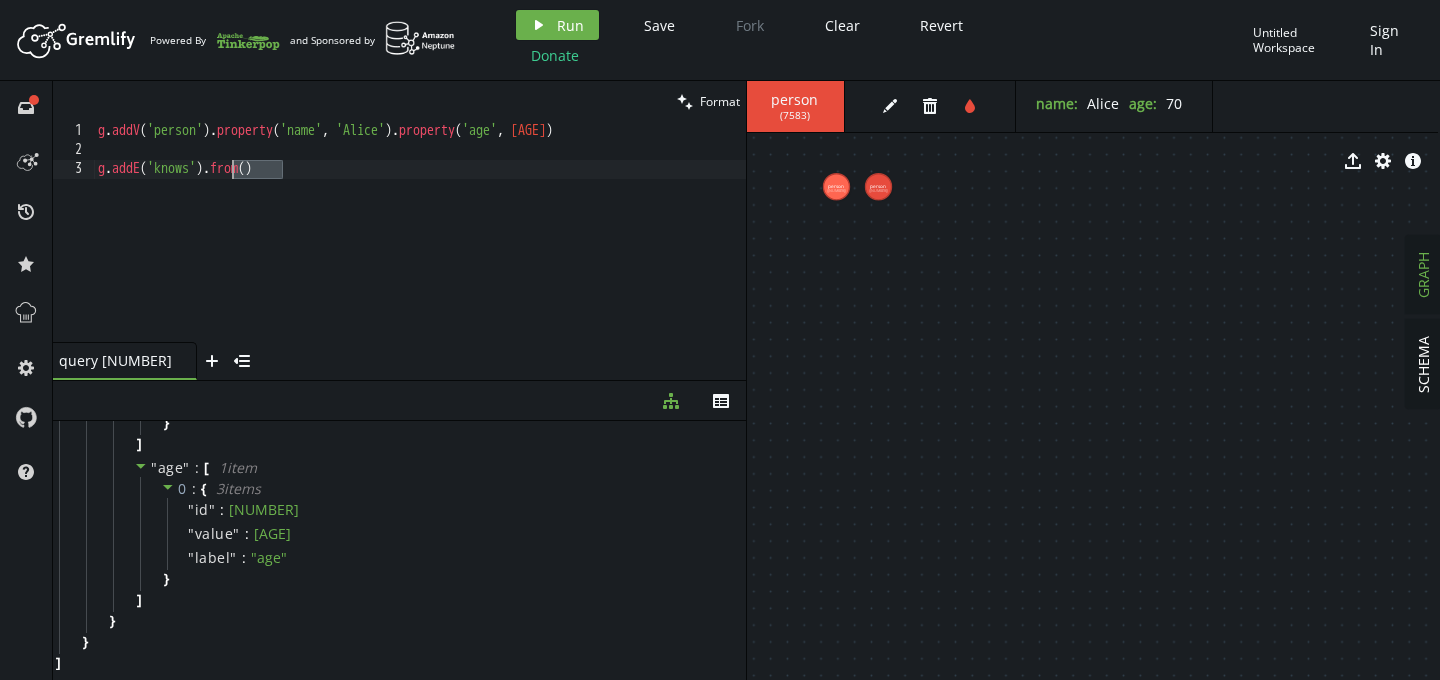 click on "g . addV ( 'person' ) . property ( 'name' ,   '[NAME]' ) . property ( 'age' ,   [AGE] ) g . addE ( 'knows' ) . from ( )" at bounding box center [420, 251] 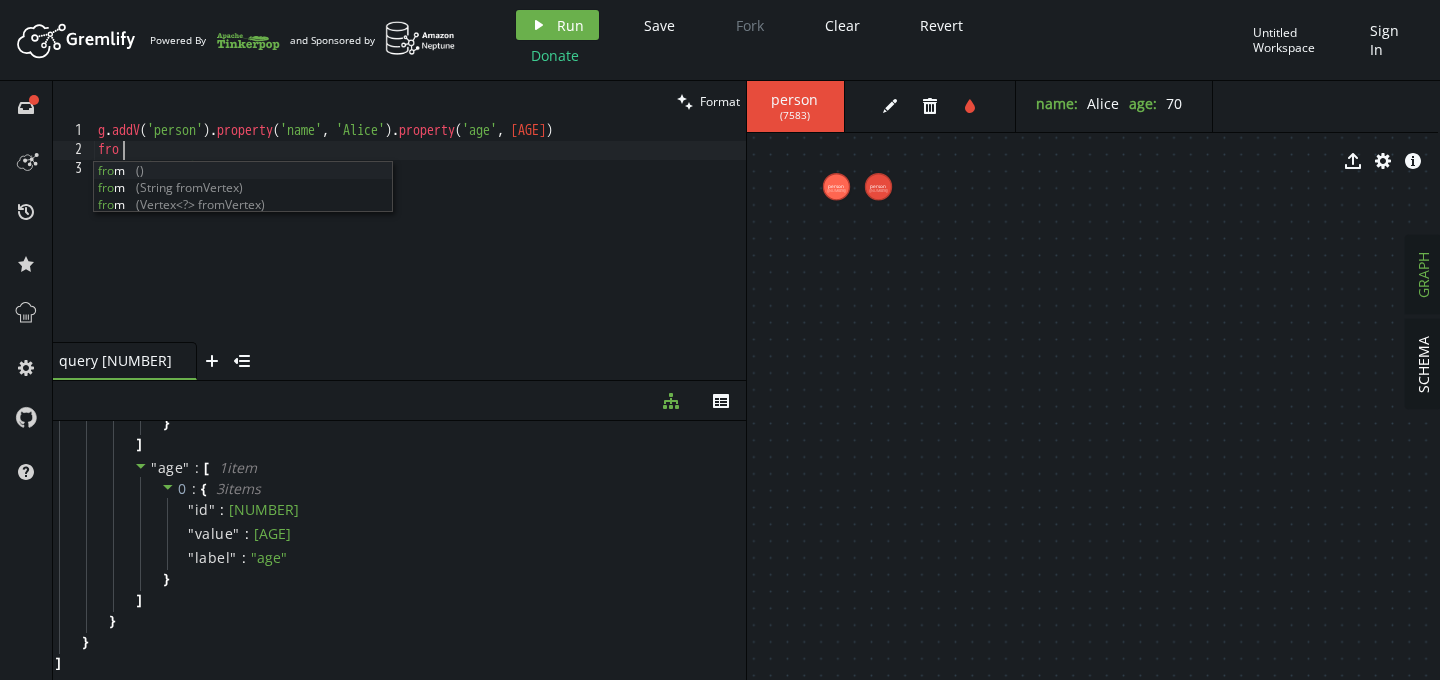 scroll, scrollTop: 0, scrollLeft: 167, axis: horizontal 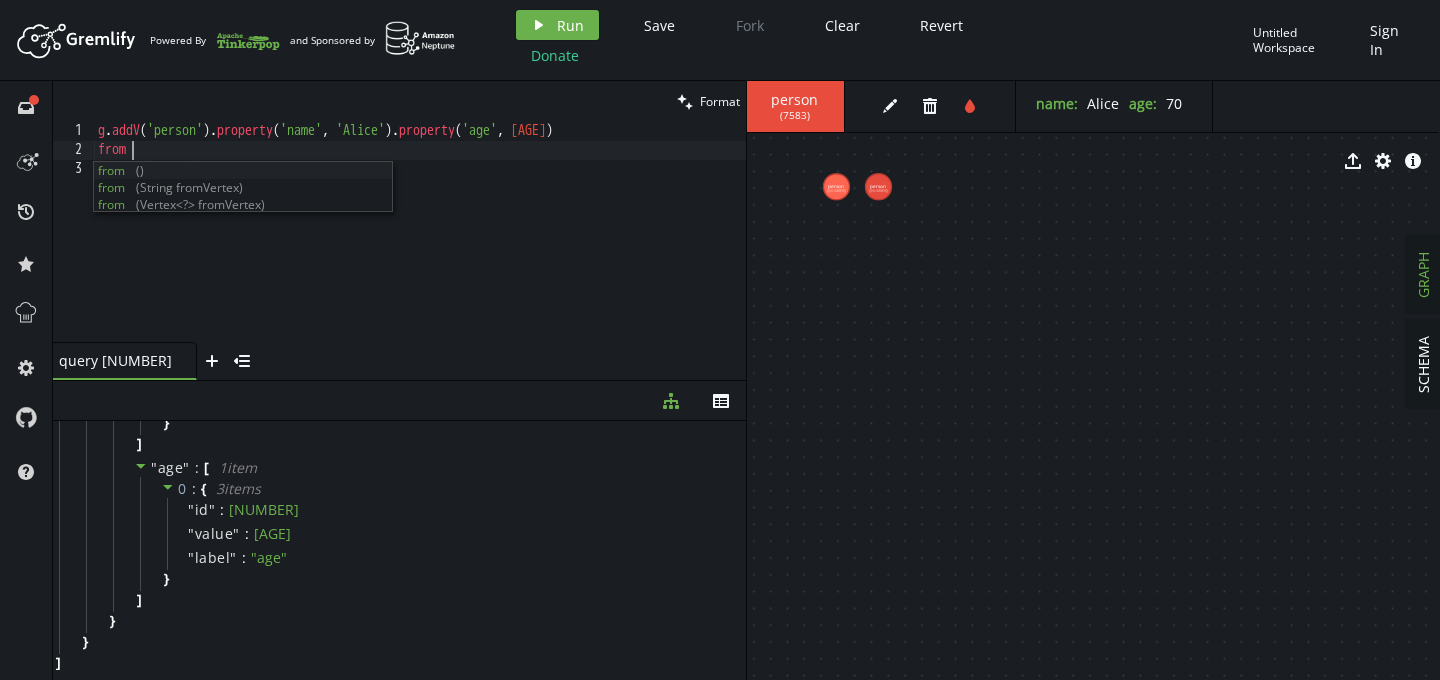 type on "f" 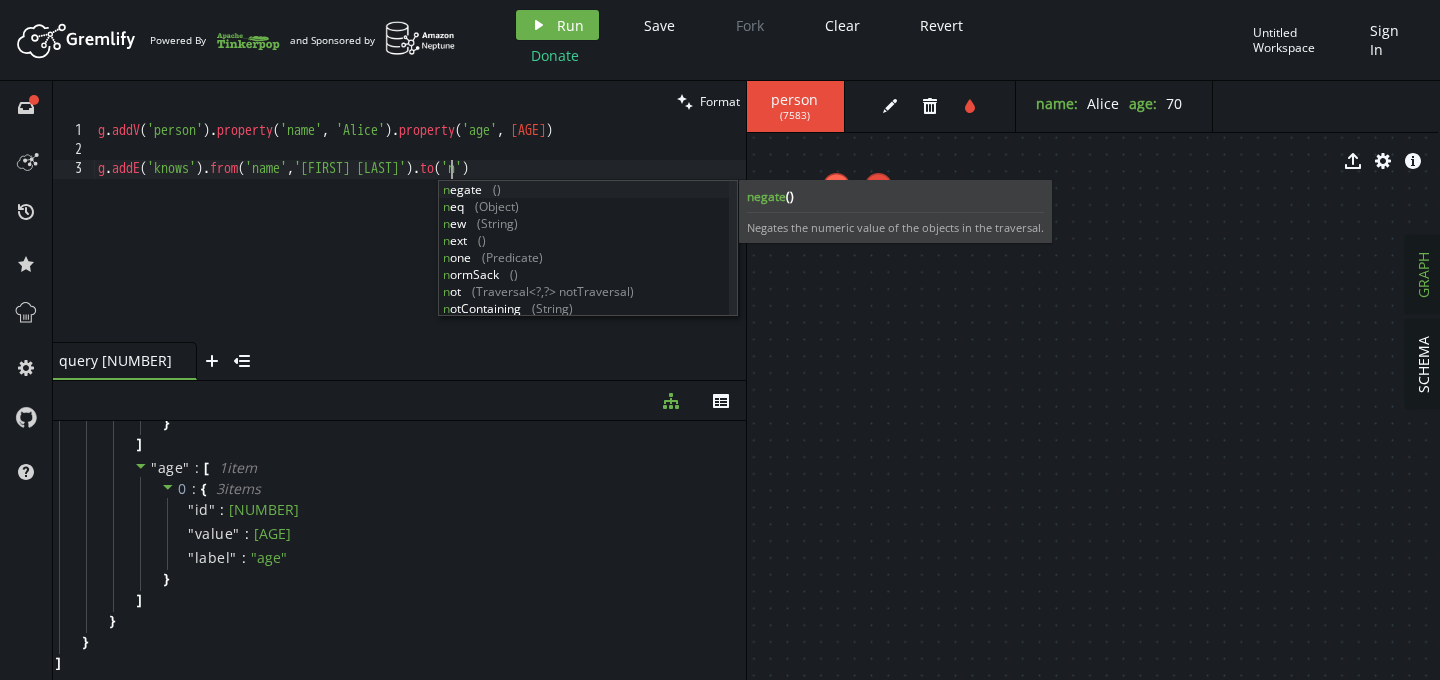 scroll, scrollTop: 0, scrollLeft: 360, axis: horizontal 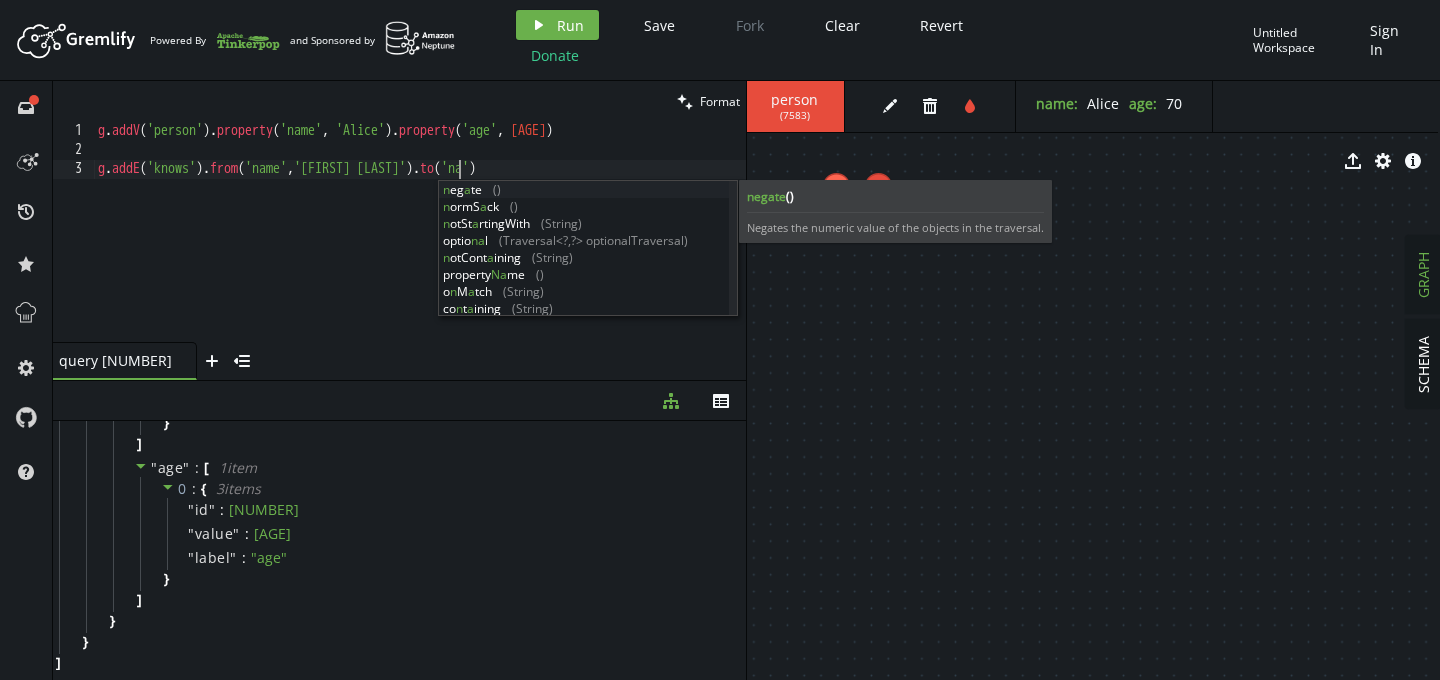 click 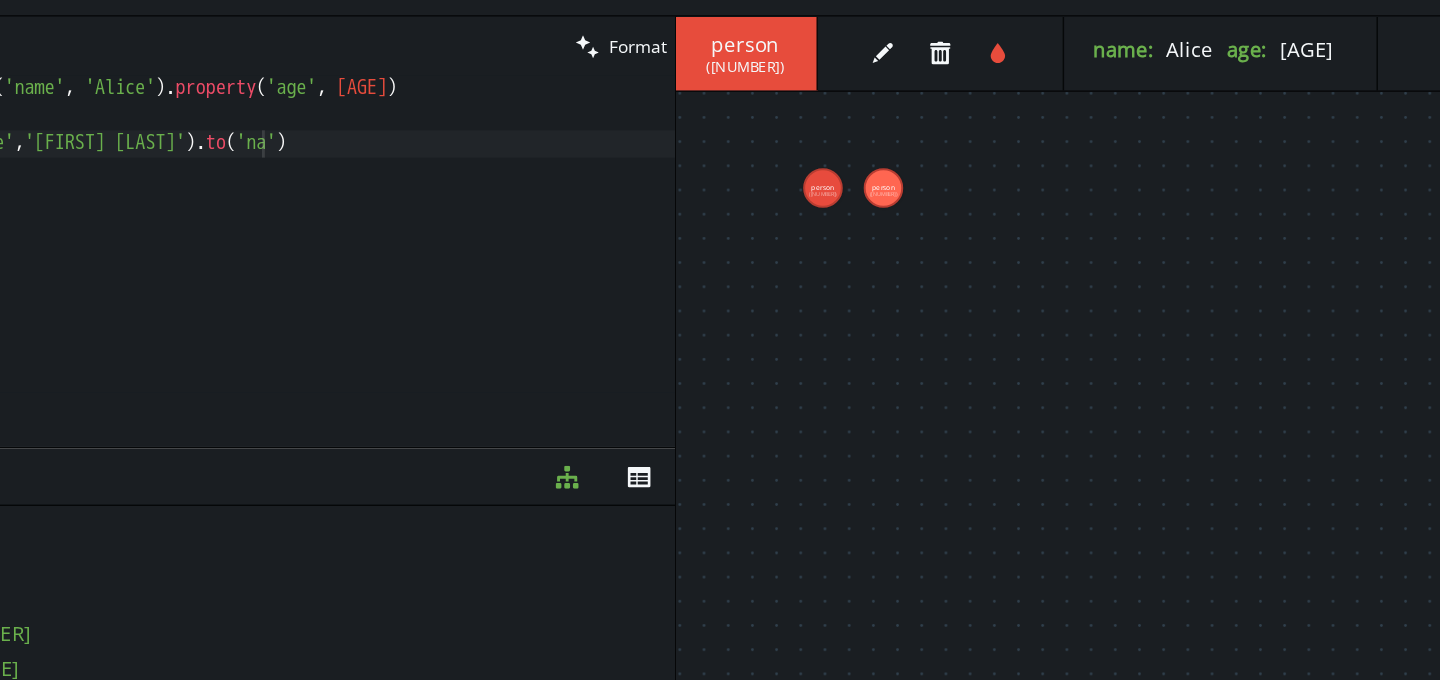 drag, startPoint x: 779, startPoint y: 232, endPoint x: 790, endPoint y: 248, distance: 19.416489 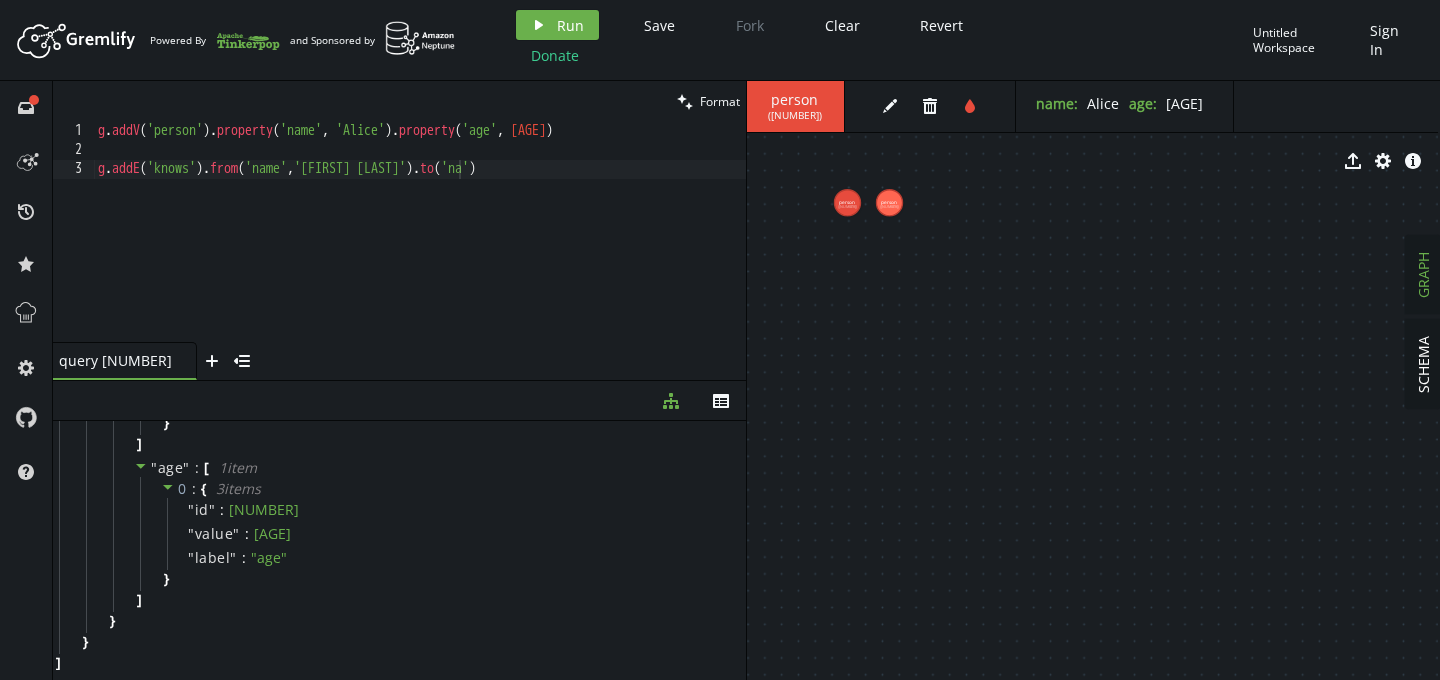 click on "g . addV ( 'person' ) . property ( 'name' ,   '[NAME]' ) . property ( 'age' ,   [AGE] ) g . addE ( 'knows' ) . from ( 'name' , '[NAME]' ) . to ( 'na' )" at bounding box center (420, 251) 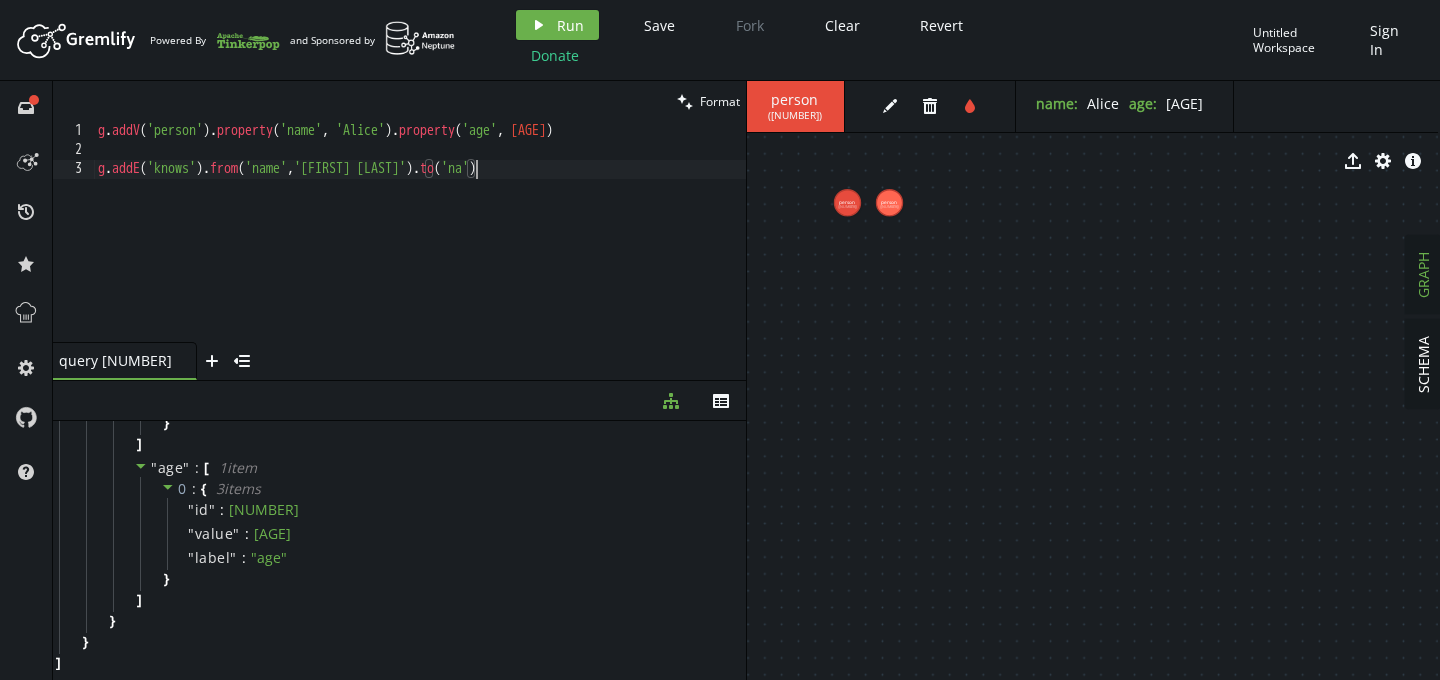click on "g . addV ( 'person' ) . property ( 'name' ,   '[NAME]' ) . property ( 'age' ,   [AGE] ) g . addE ( 'knows' ) . from ( 'name' , '[NAME]' ) . to ( 'na' )" at bounding box center [420, 251] 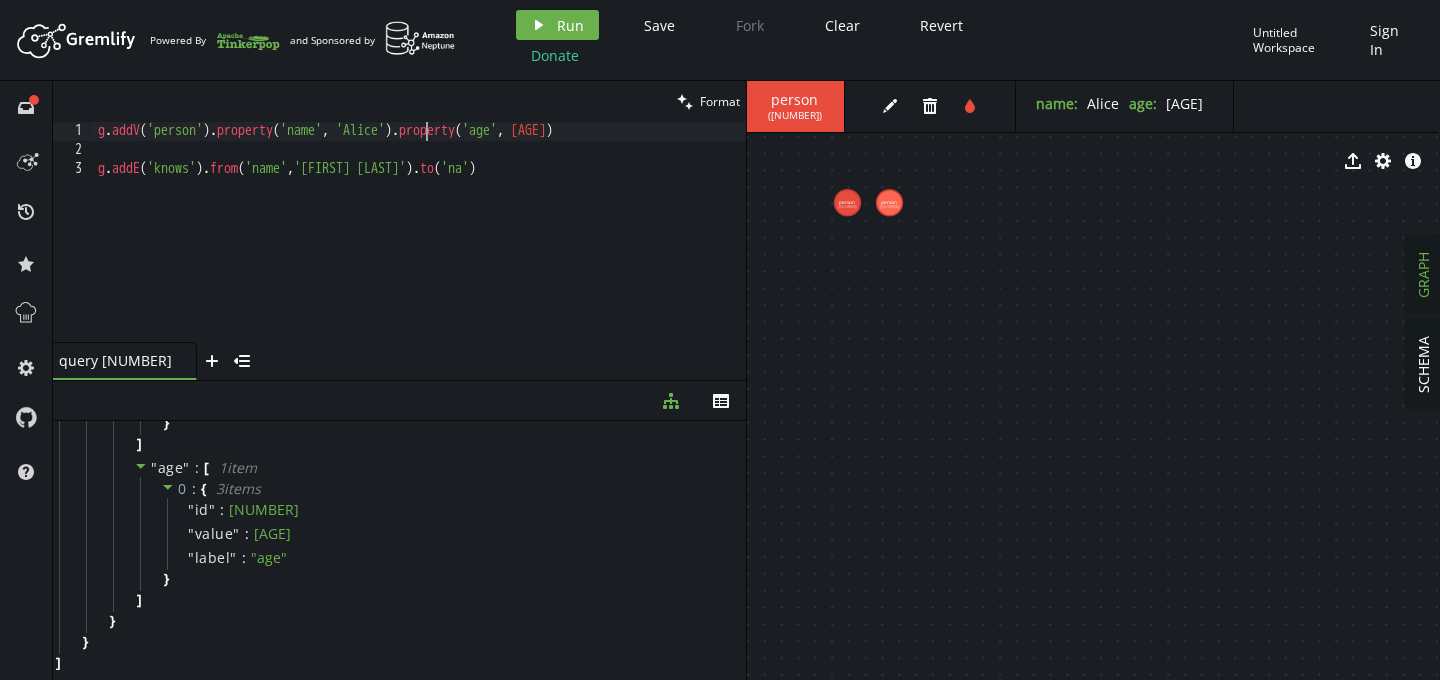 click on "g . addV ( 'person' ) . property ( 'name' ,   '[NAME]' ) . property ( 'age' ,   [AGE] ) g . addE ( 'knows' ) . from ( 'name' , '[NAME]' ) . to ( 'na' )" at bounding box center (420, 251) 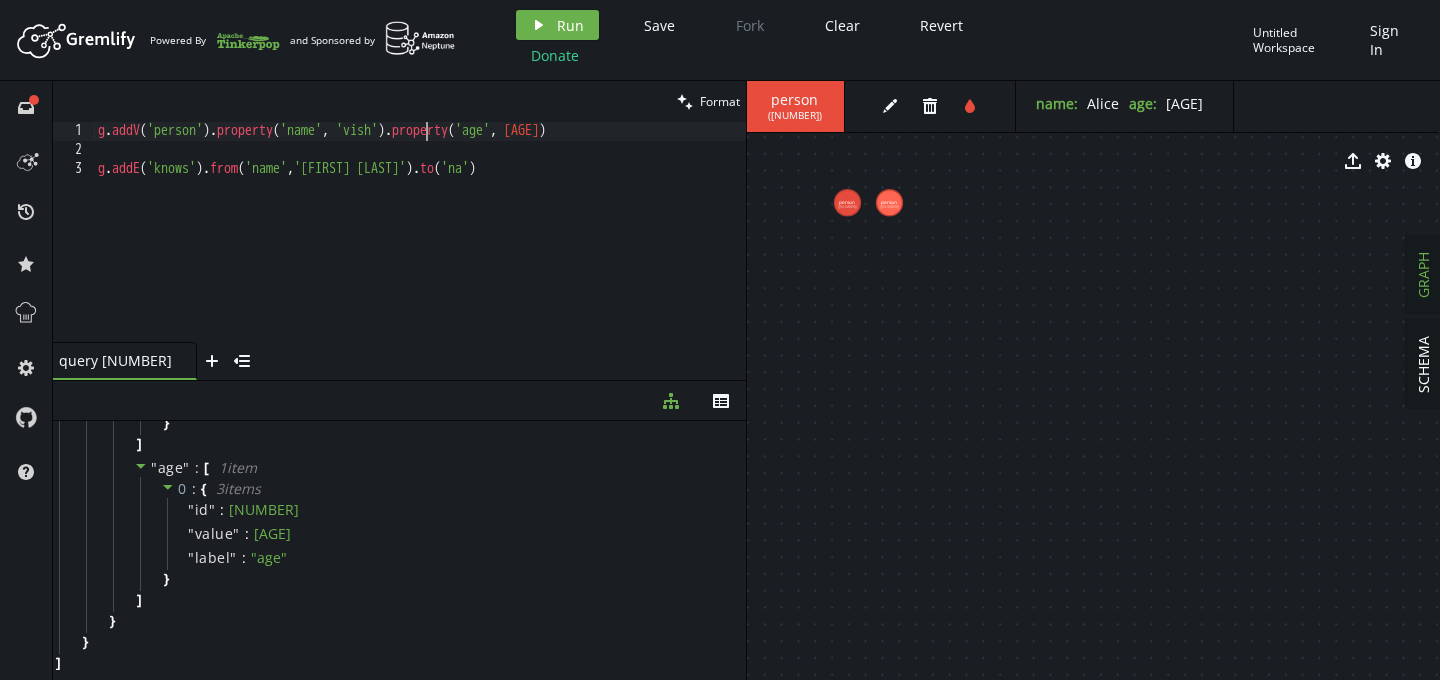scroll, scrollTop: 0, scrollLeft: 344, axis: horizontal 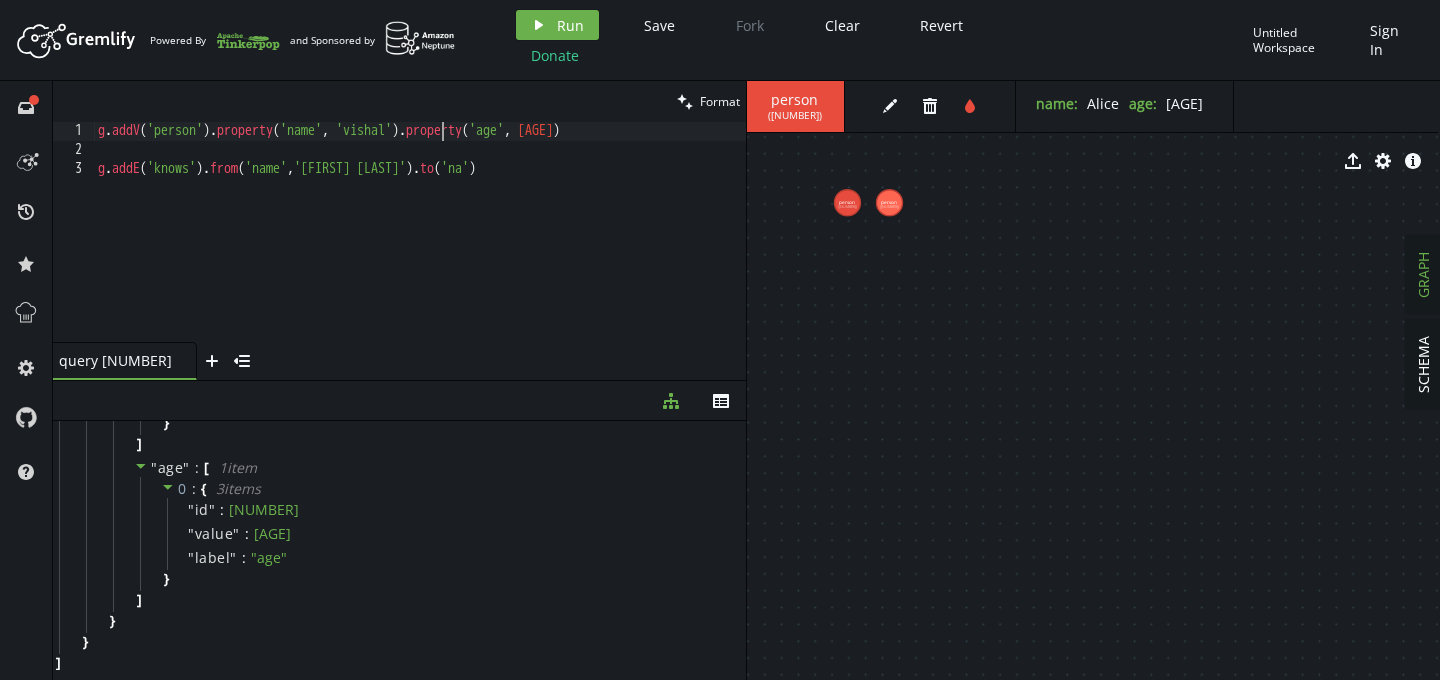 click on "g . addV ( 'person' ) . property ( 'name' ,   '[FIRST] [LAST]' ) . property ( 'age' ,   30 ) g . addE ( 'knows' ) . from ( 'name' , 'alice' ) . to ( 'na' )" at bounding box center (420, 251) 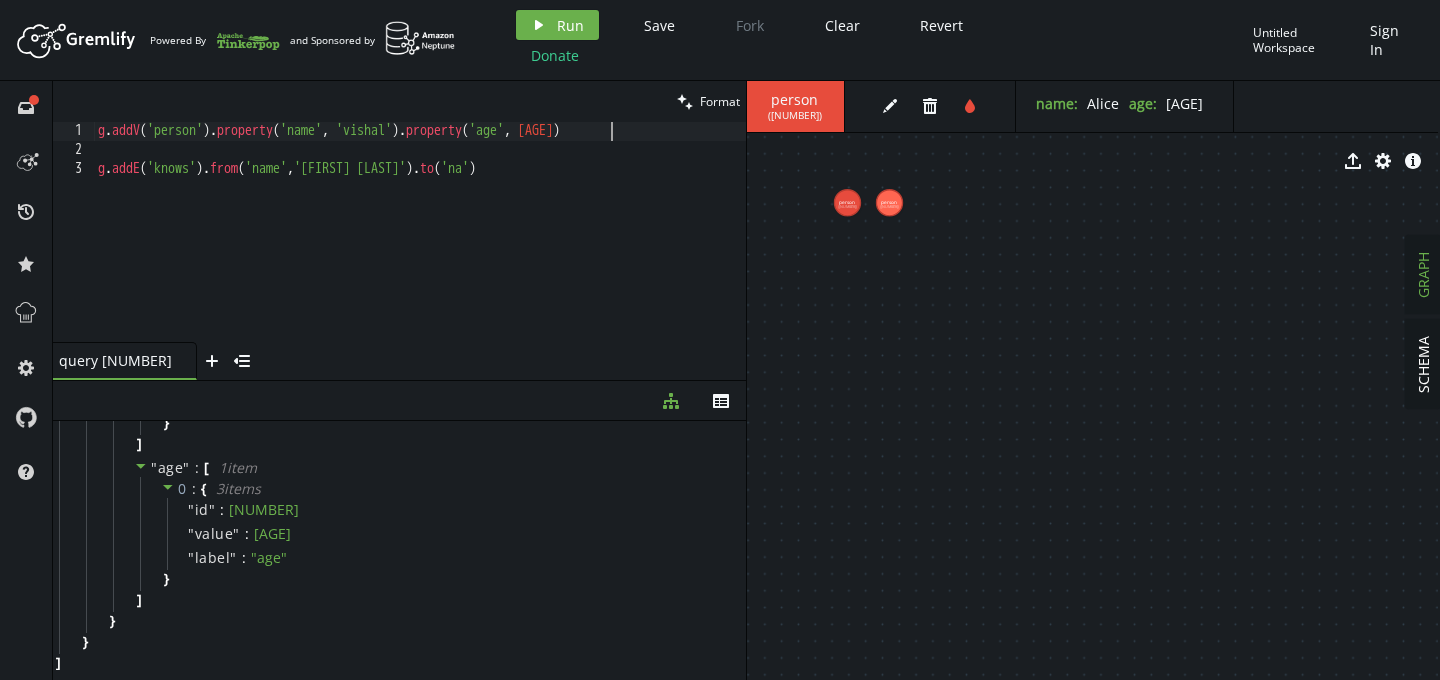 click on "g . addV ( 'person' ) . property ( 'name' ,   '[FIRST] [LAST]' ) . property ( 'age' ,   30 ) g . addE ( 'knows' ) . from ( 'name' , 'alice' ) . to ( 'na' )" at bounding box center [420, 251] 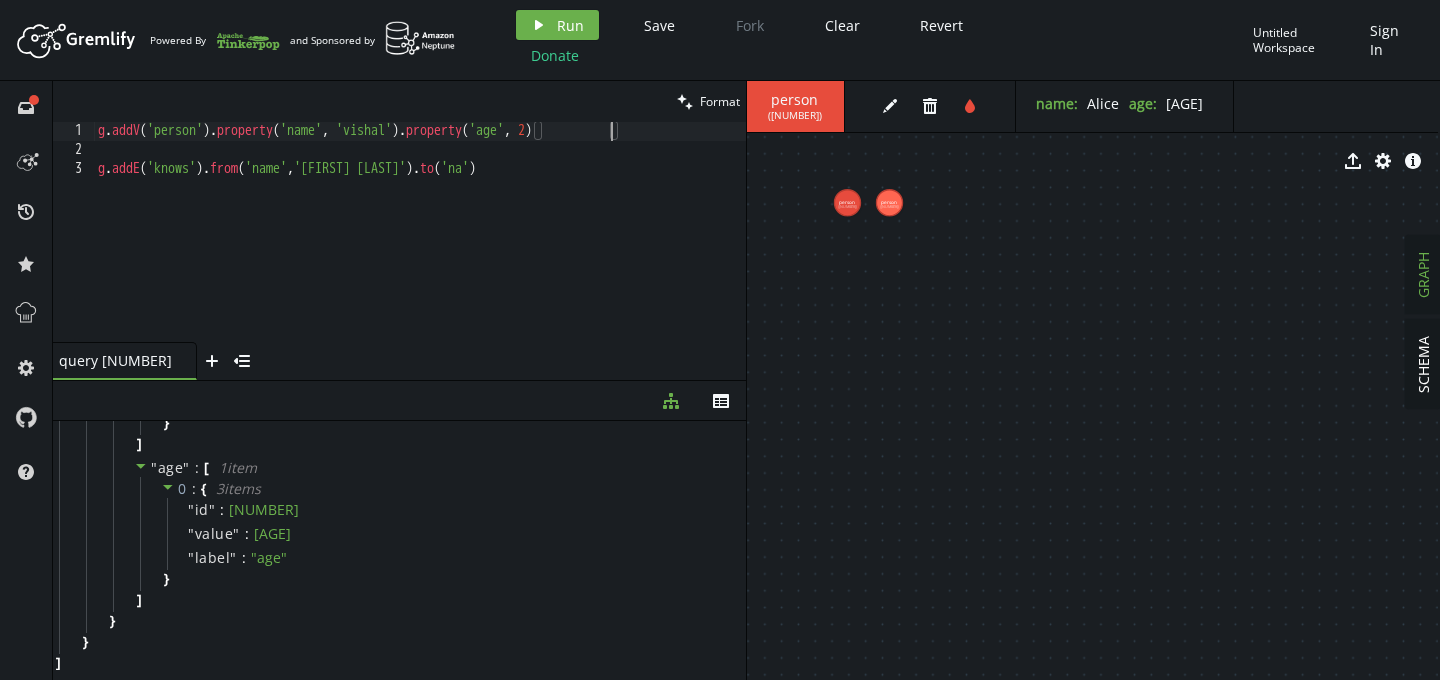 scroll, scrollTop: 0, scrollLeft: 520, axis: horizontal 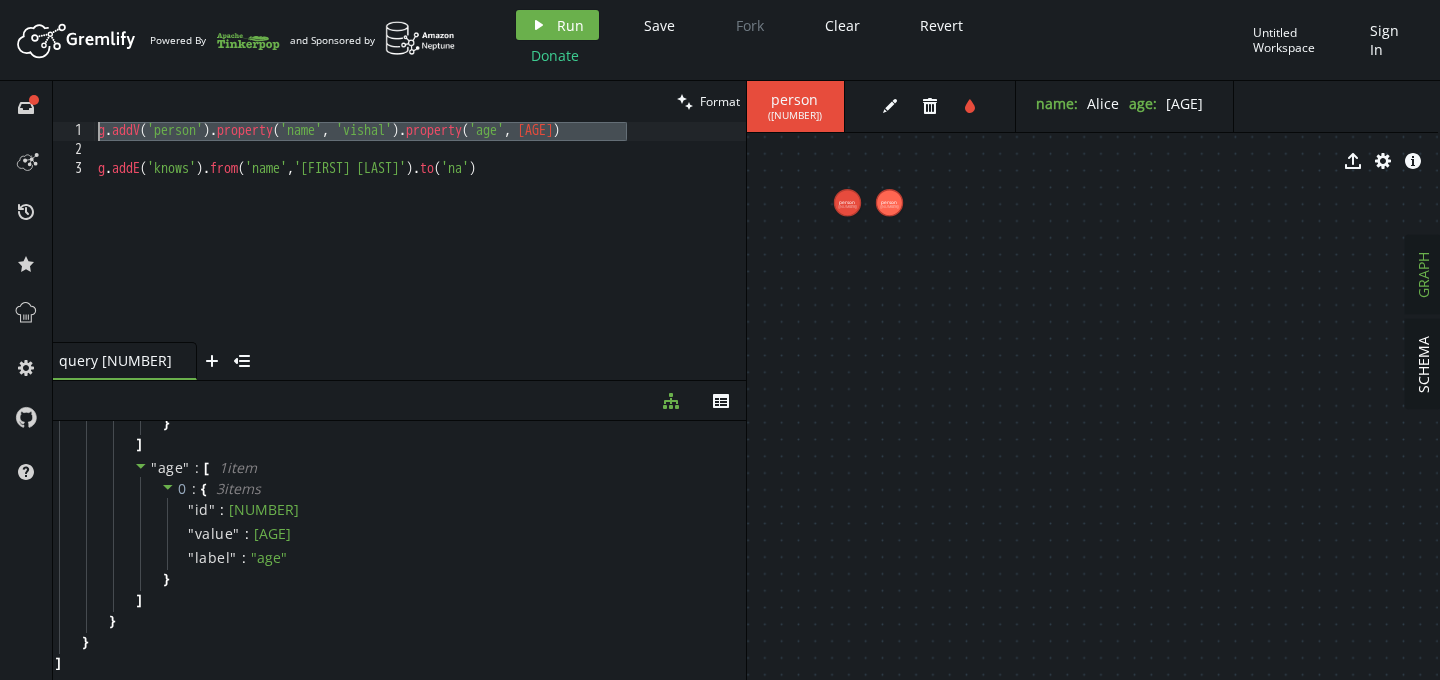 drag, startPoint x: 633, startPoint y: 132, endPoint x: 77, endPoint y: 132, distance: 556 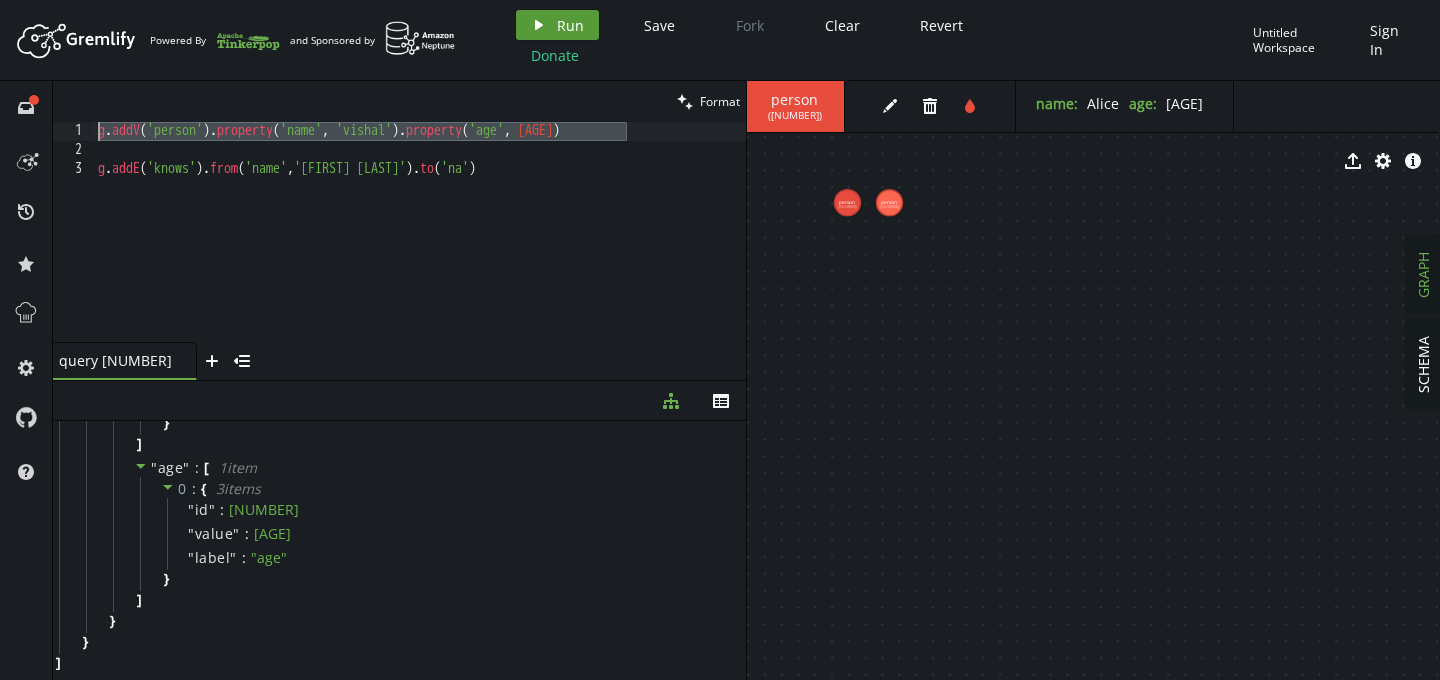 click on "play" 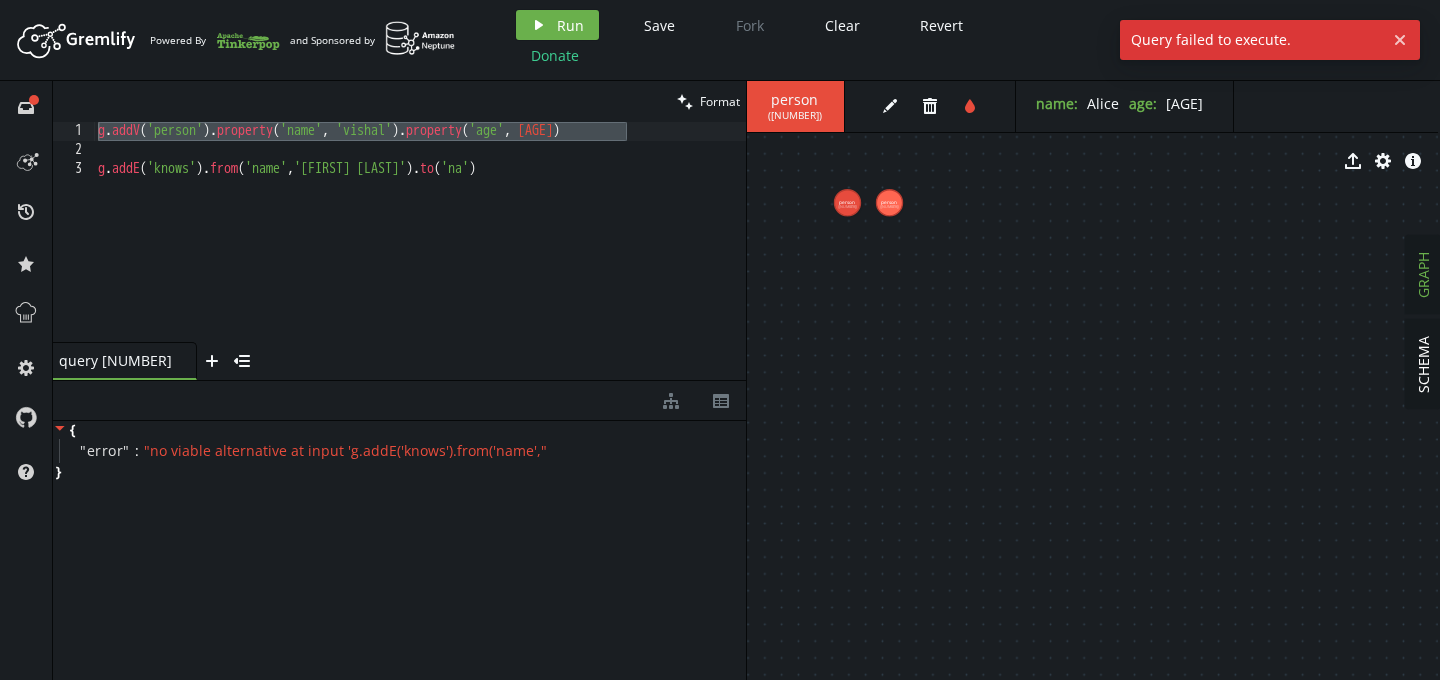 scroll, scrollTop: 0, scrollLeft: 0, axis: both 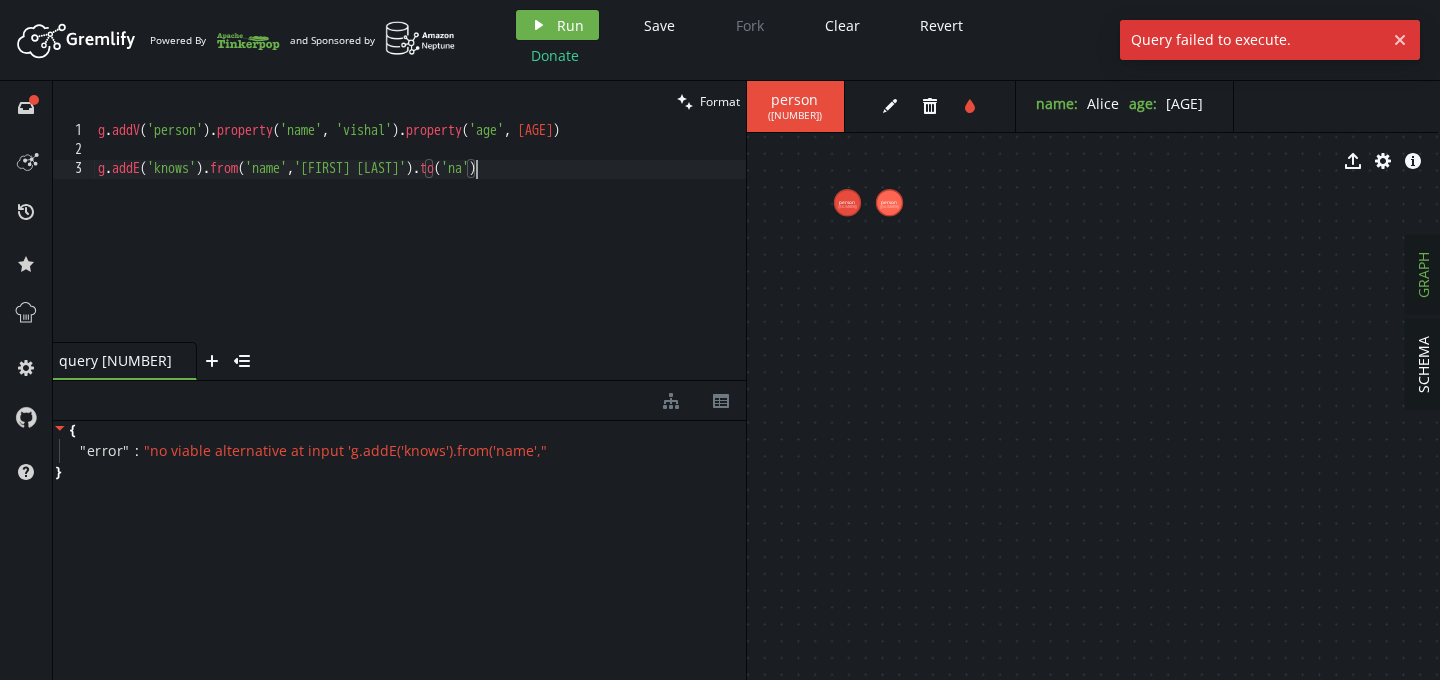 click on "g.addV('person').property('name','[PERSON]').property('age',27) g.addE('knows').from('name','[PERSON]').to('na')" at bounding box center (420, 251) 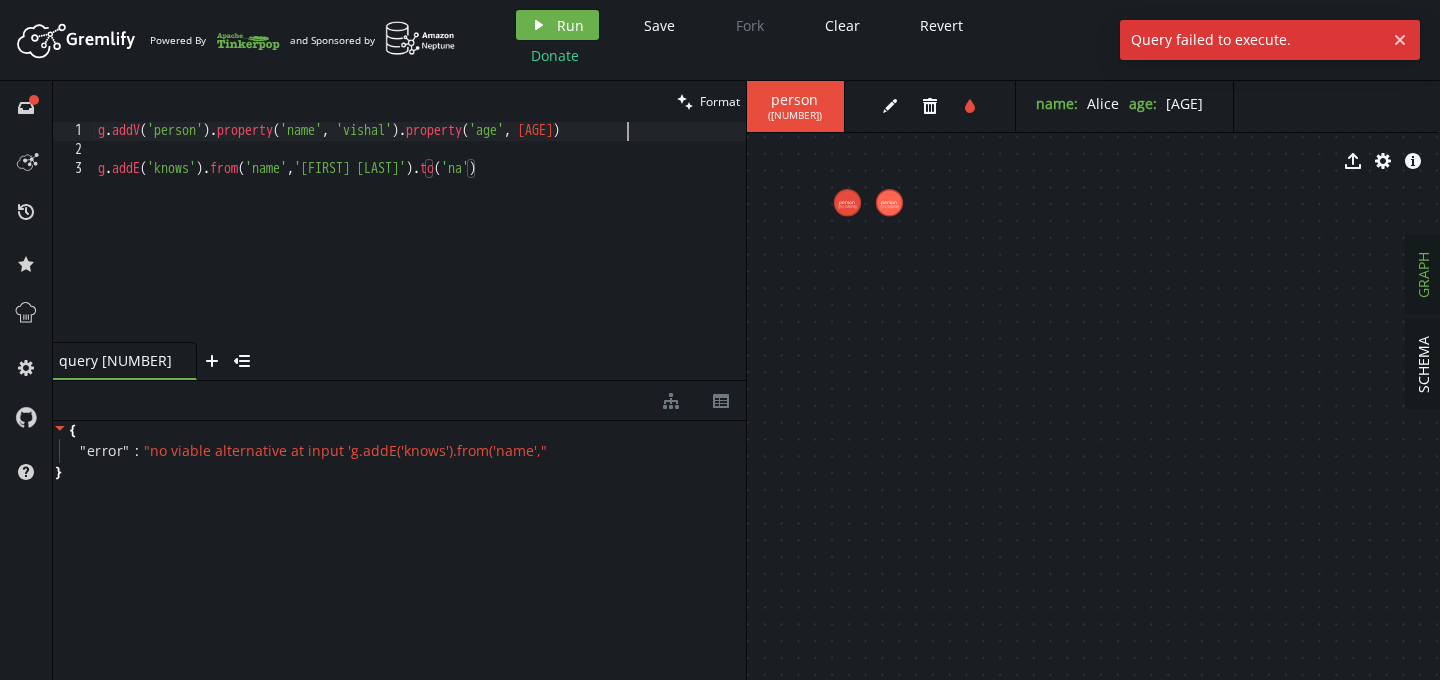 click on "g.addV('person').property('name','[PERSON]').property('age',27) g.addE('knows').from('name','[PERSON]').to('na')" at bounding box center (420, 251) 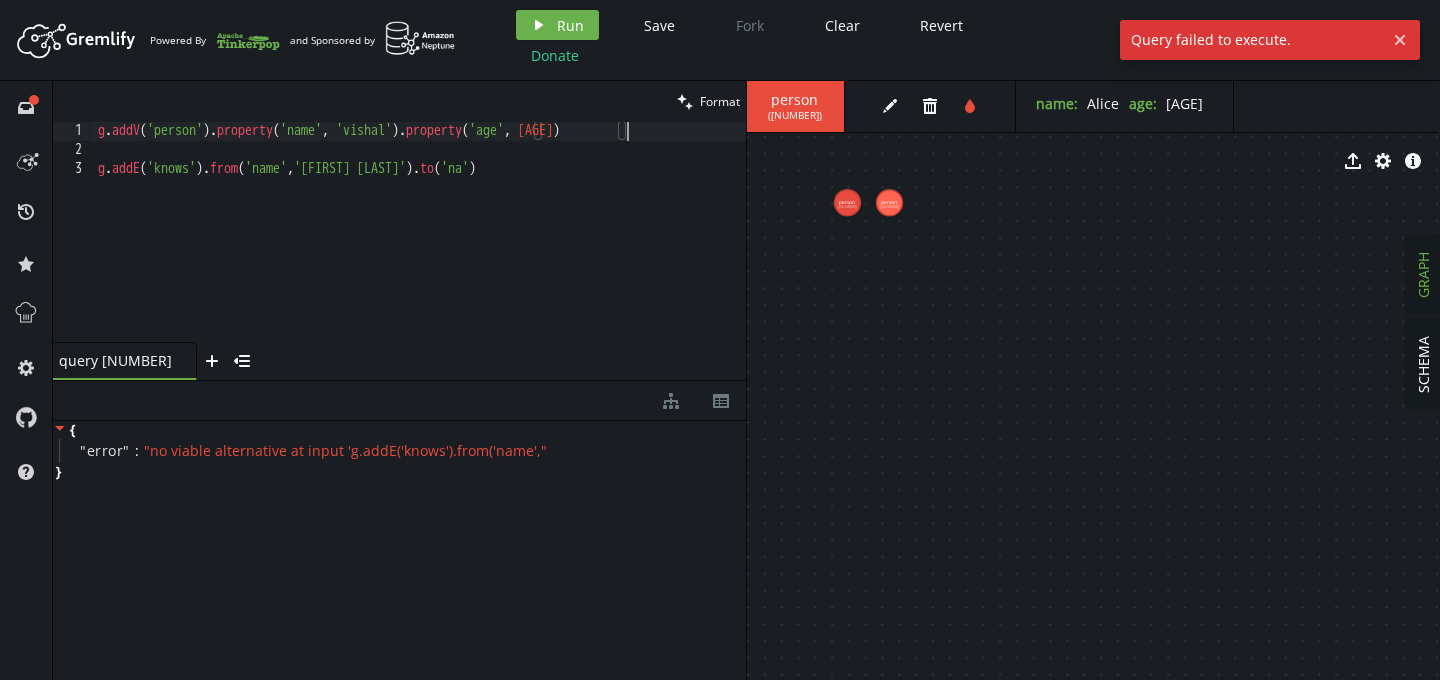 scroll, scrollTop: 0, scrollLeft: 536, axis: horizontal 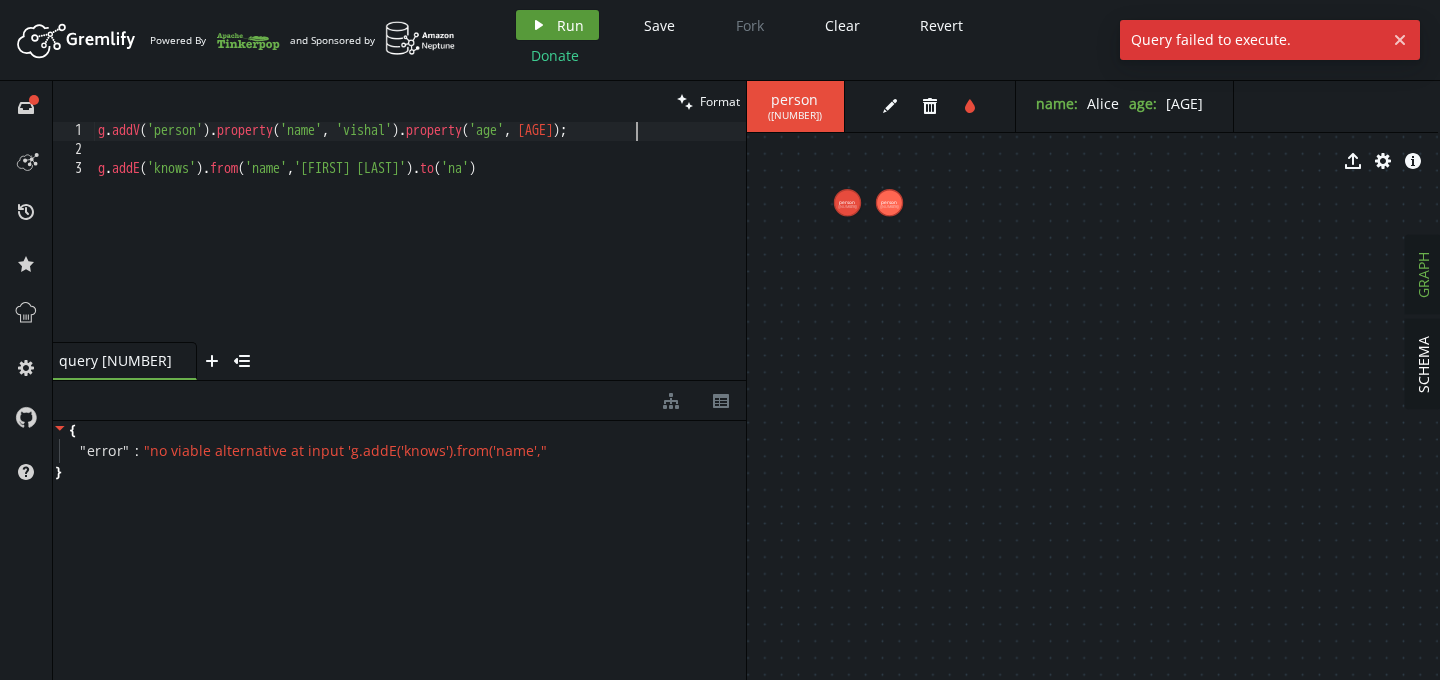 click on "Run" at bounding box center (570, 25) 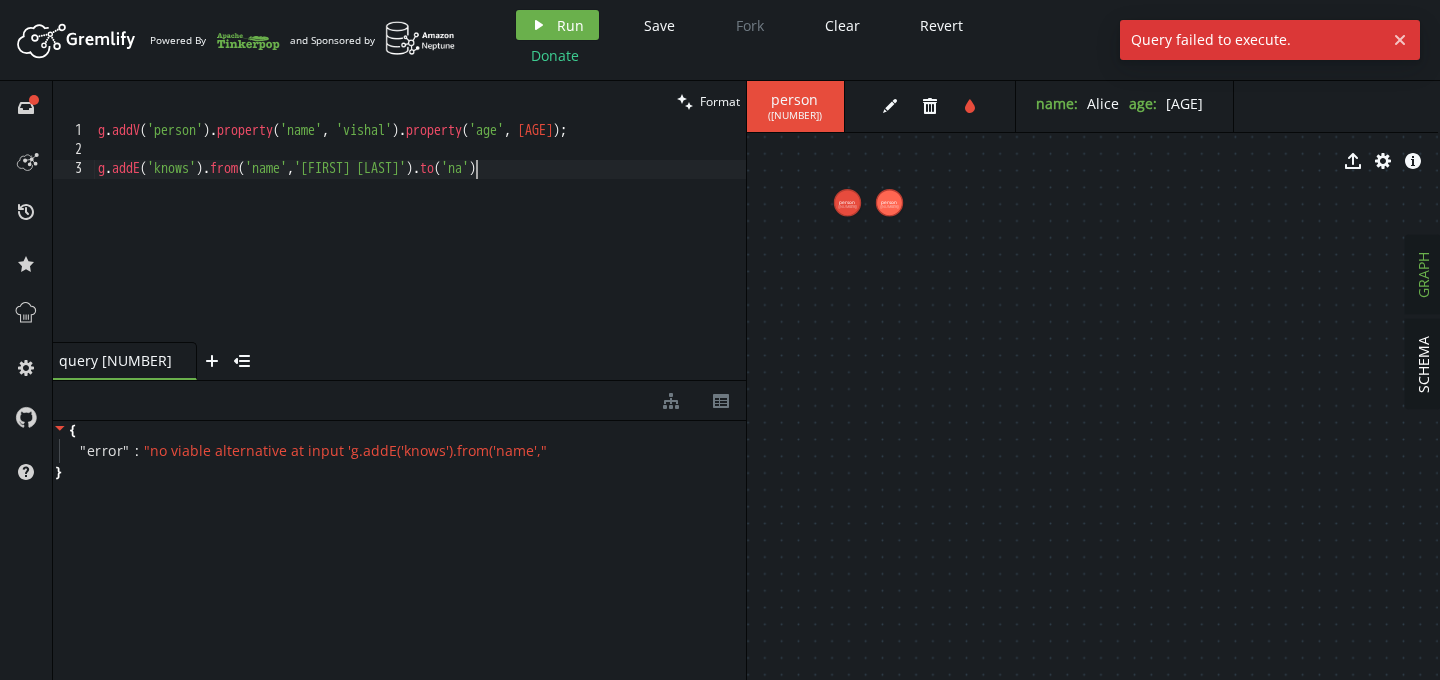 scroll, scrollTop: 0, scrollLeft: 377, axis: horizontal 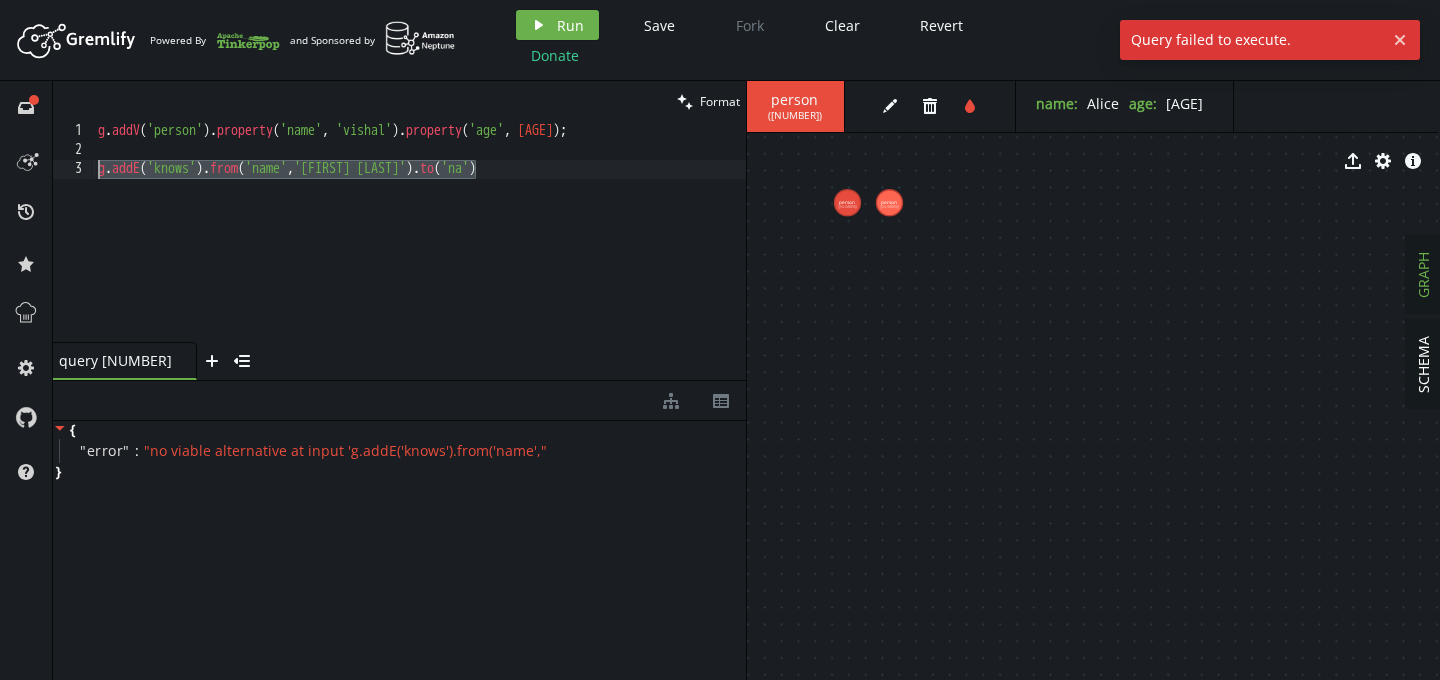 drag, startPoint x: 482, startPoint y: 171, endPoint x: 92, endPoint y: 174, distance: 390.01154 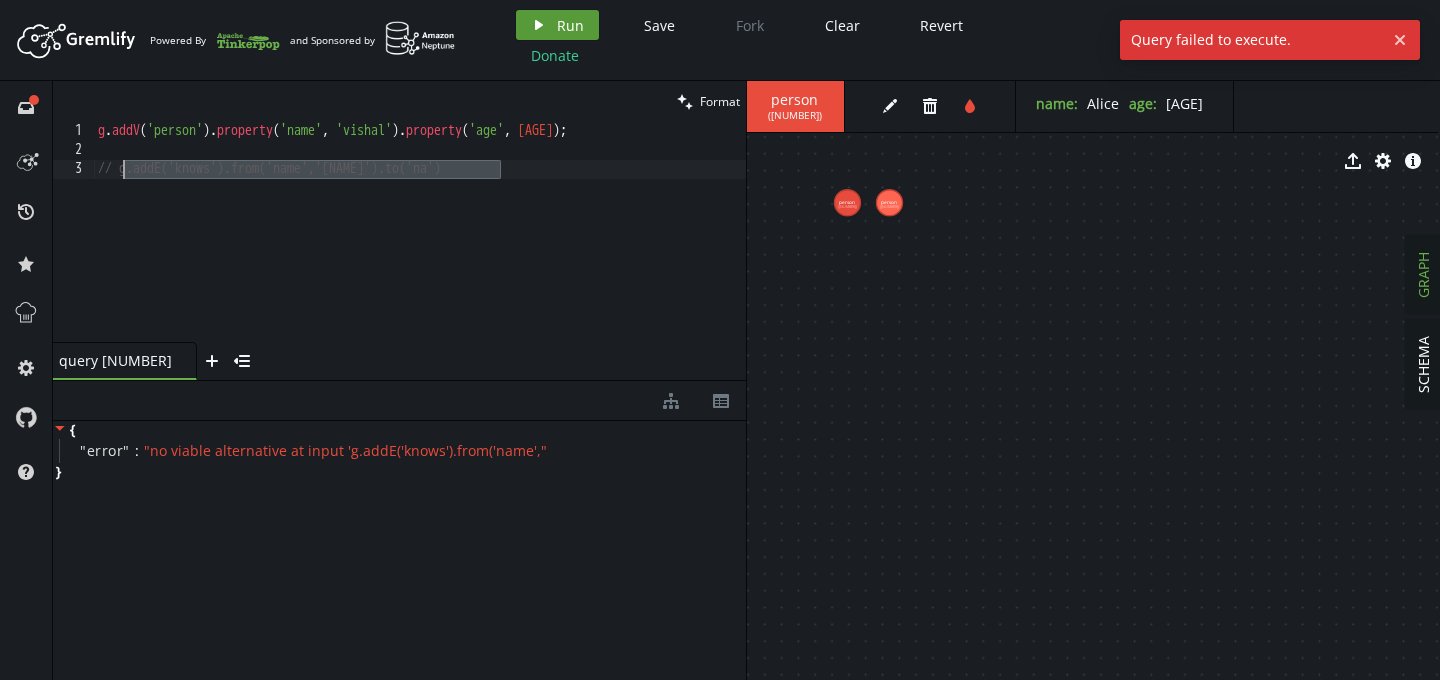 click on "Run" at bounding box center (570, 25) 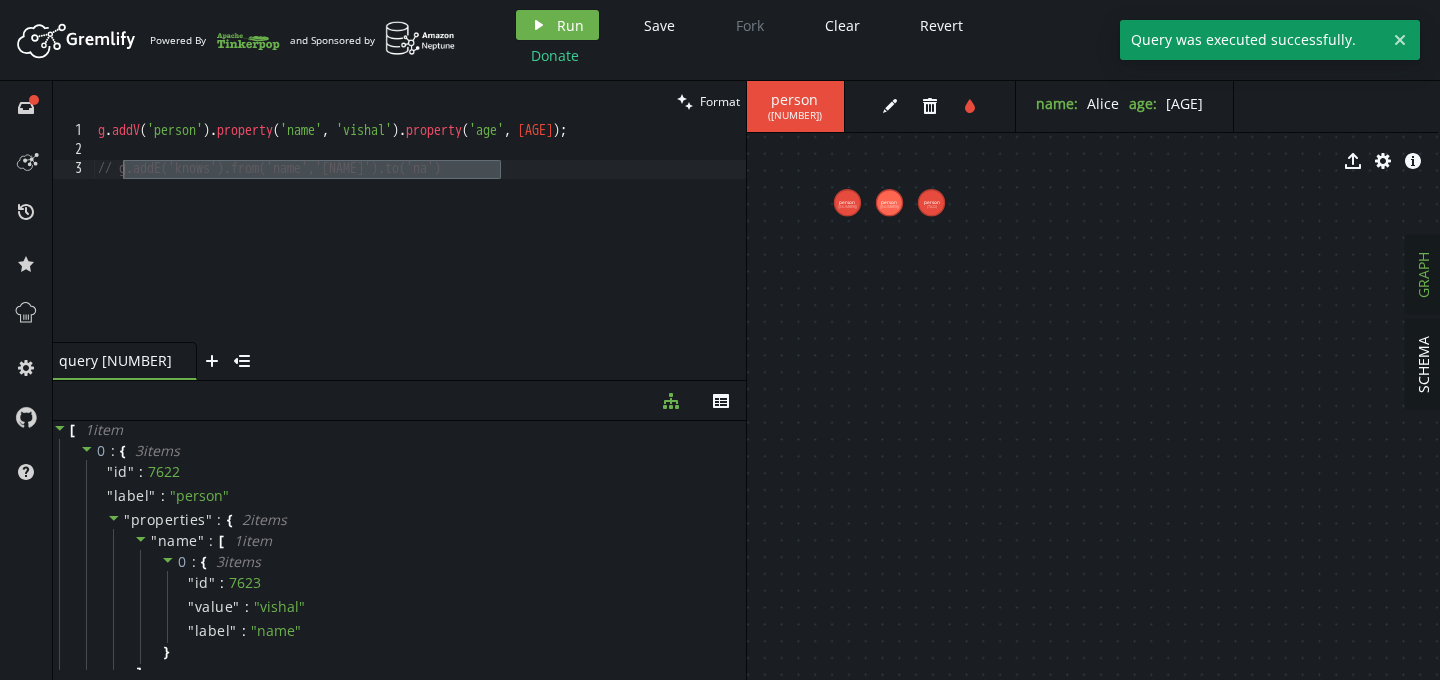 scroll, scrollTop: 0, scrollLeft: 0, axis: both 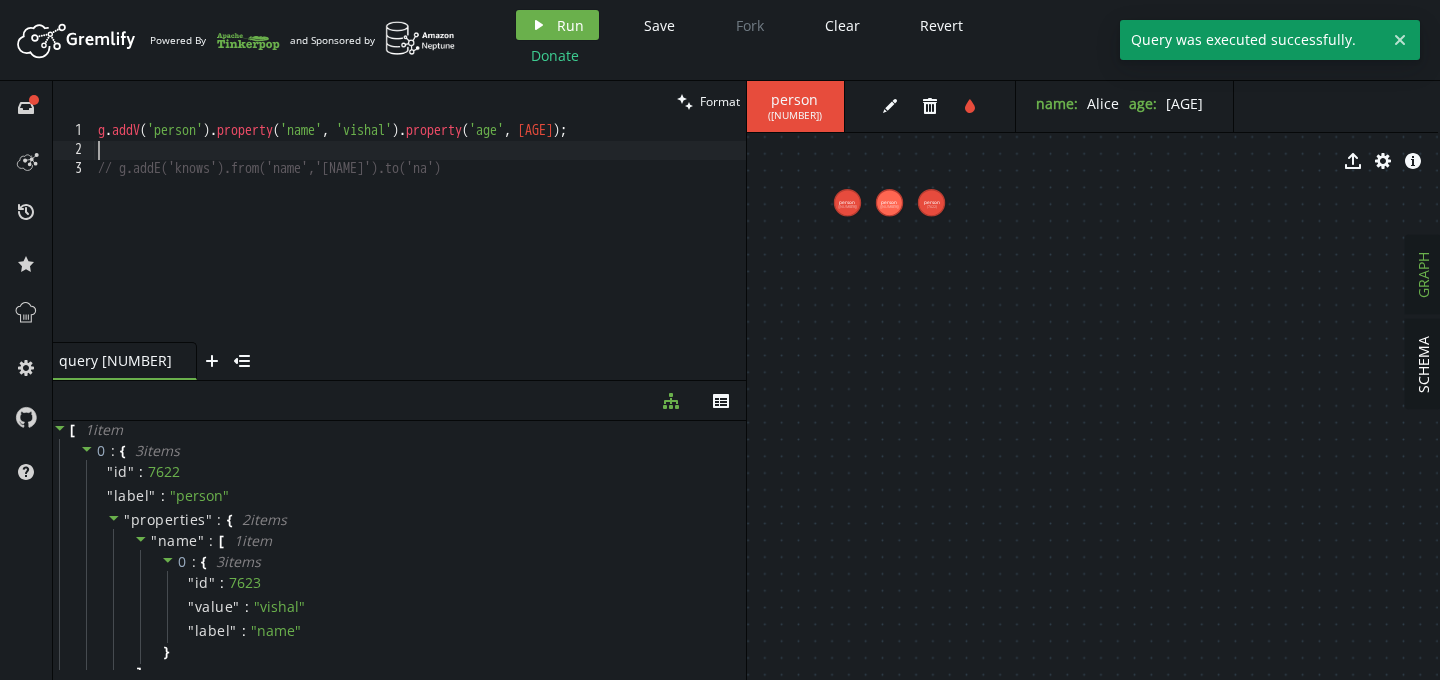 click on "g.addV('person').property('name','[PERSON]').property('age',27); // g.addE('knows').from('name','alice').to('na')" at bounding box center (420, 251) 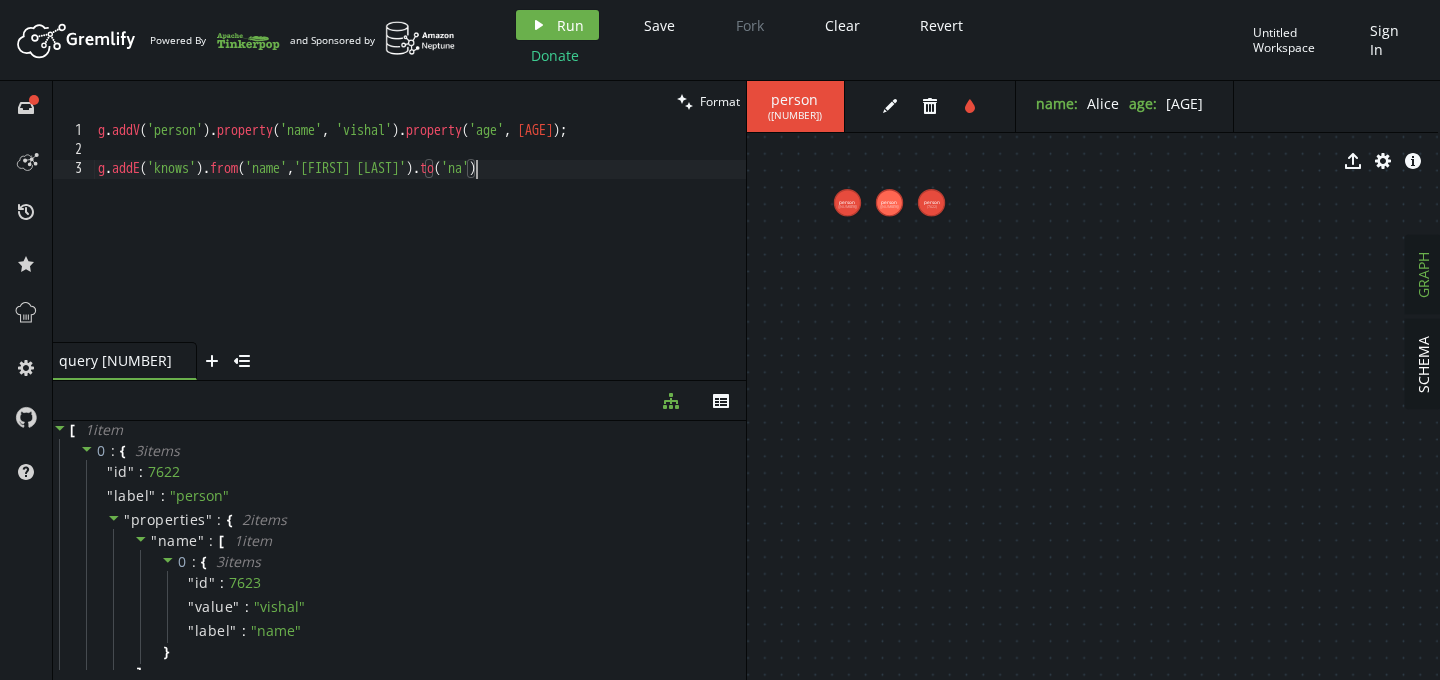 click on "g . addV ( 'person' ) . property ( 'name' ,   '[FIRST] [LAST]' ) . property ( 'age' ,   27 ) ; g . addE ( 'knows' ) . from ( 'name' , 'alice' ) . to ( 'na' )" at bounding box center (420, 251) 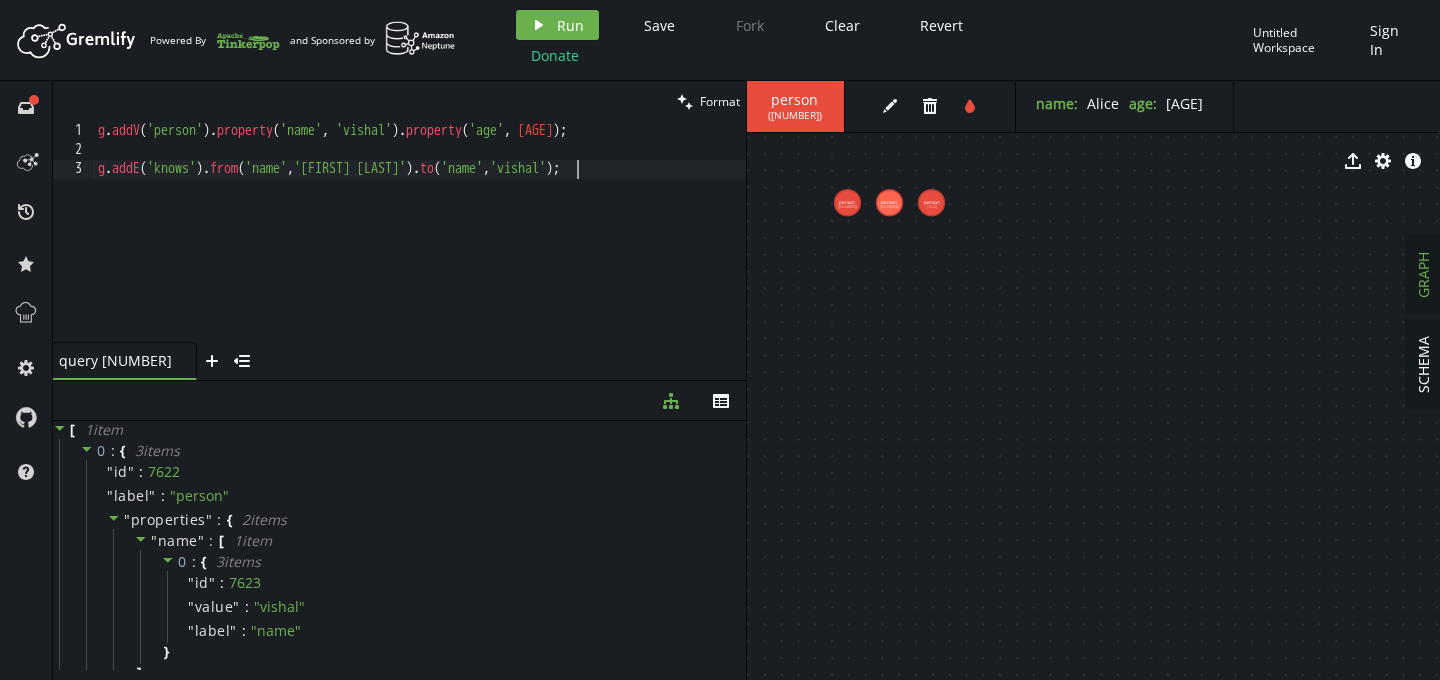 scroll, scrollTop: 0, scrollLeft: 477, axis: horizontal 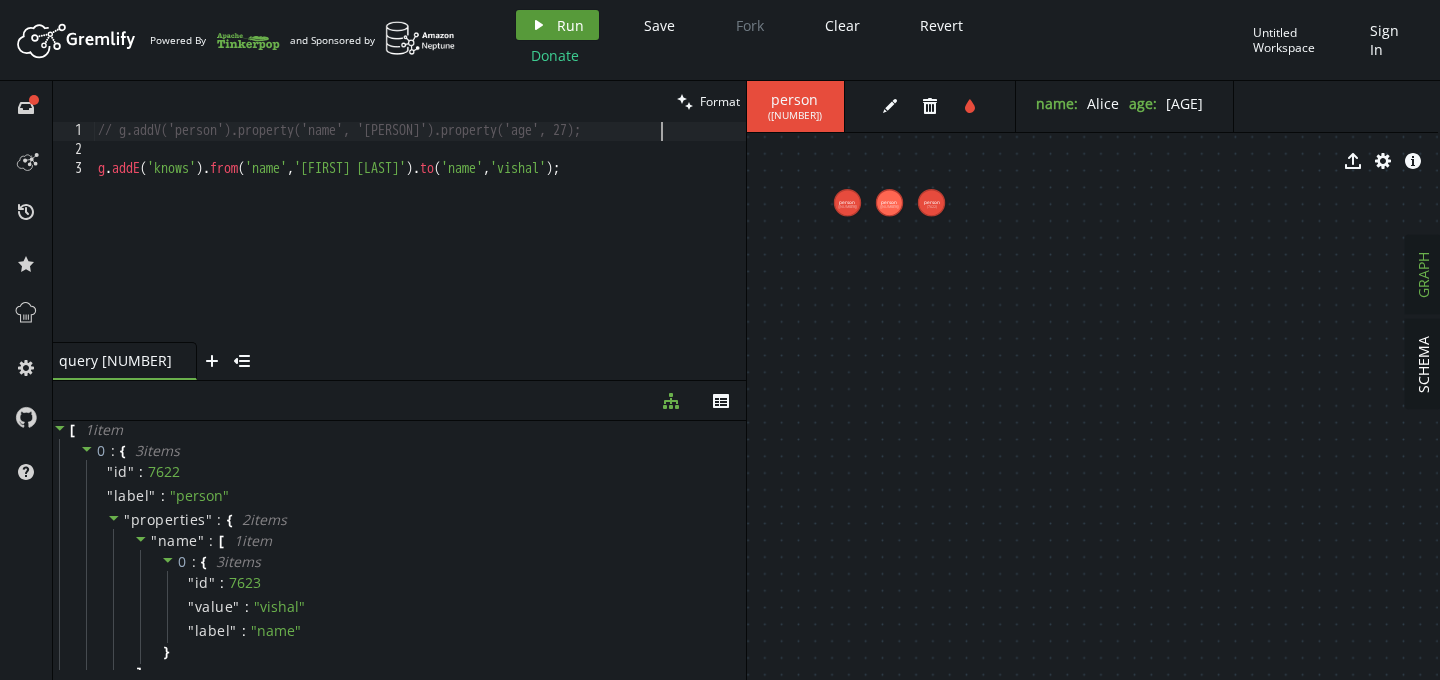 click on "Run" at bounding box center (570, 25) 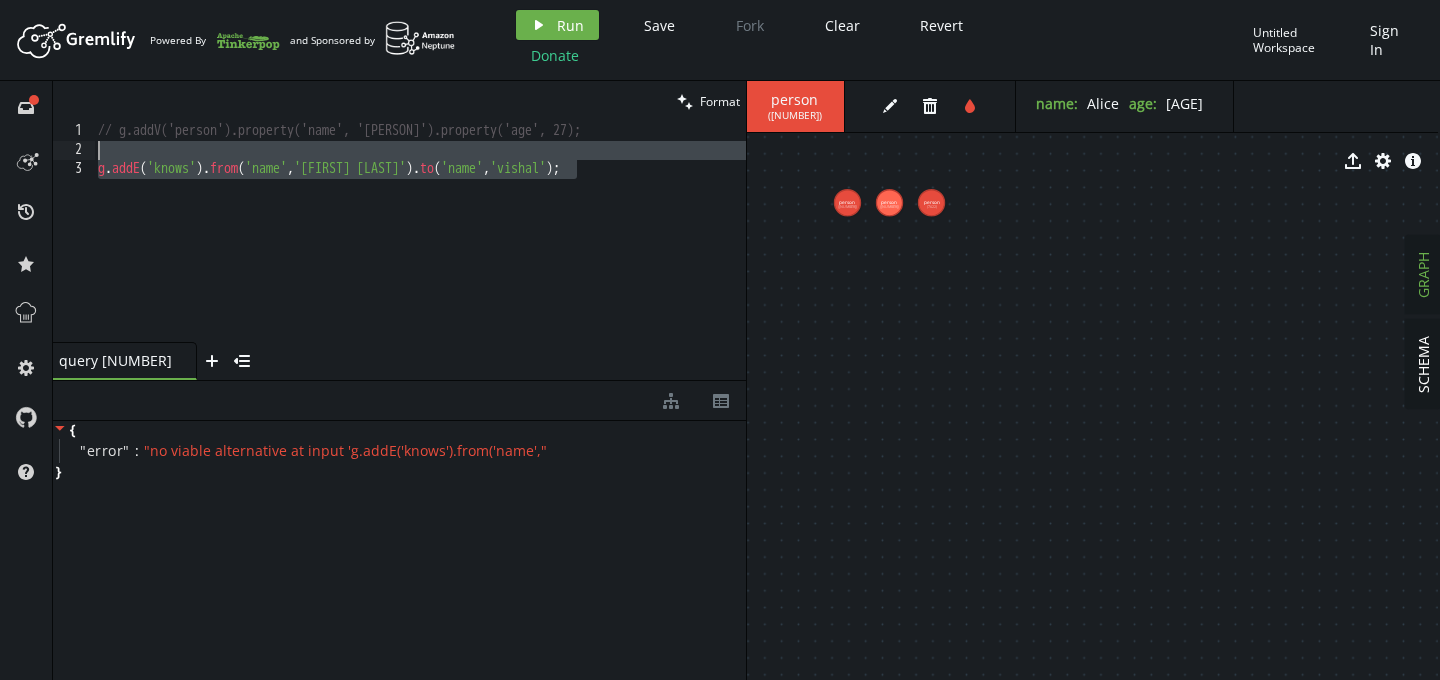 drag, startPoint x: 624, startPoint y: 167, endPoint x: 0, endPoint y: 150, distance: 624.2315 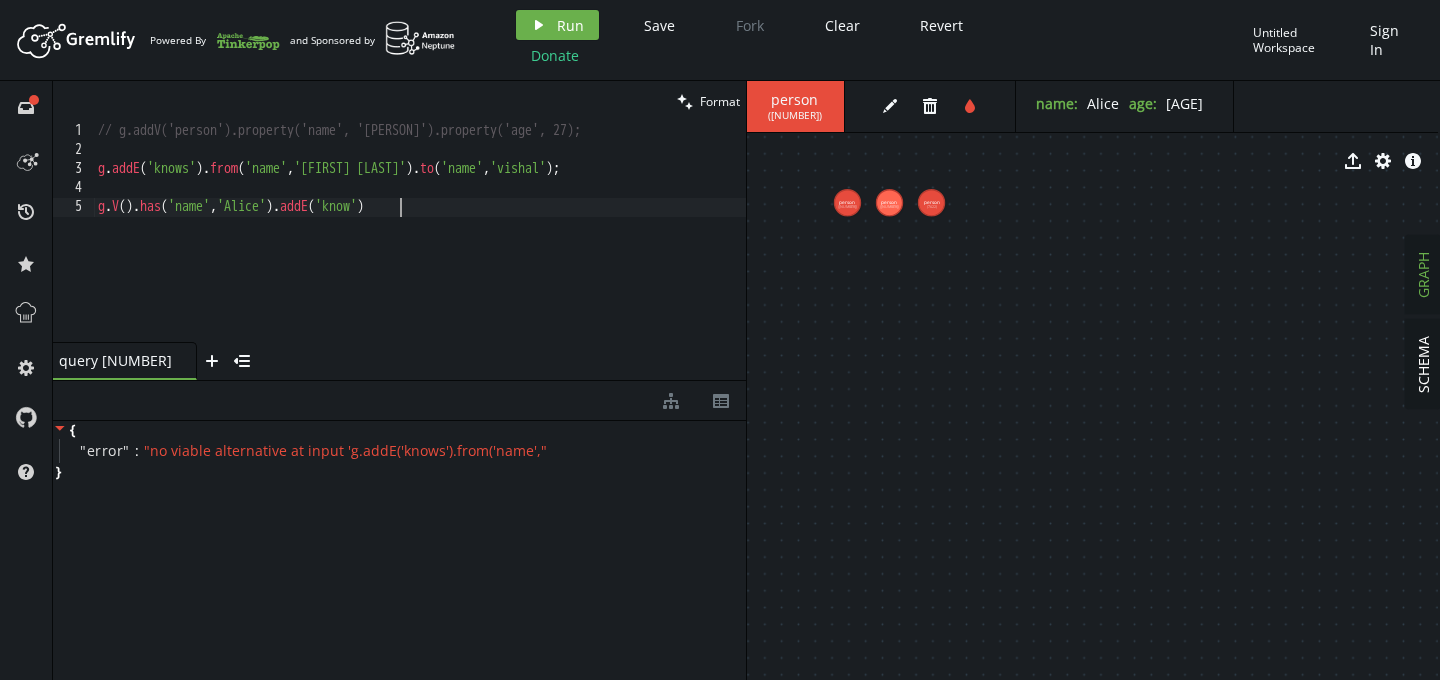 scroll, scrollTop: 0, scrollLeft: 309, axis: horizontal 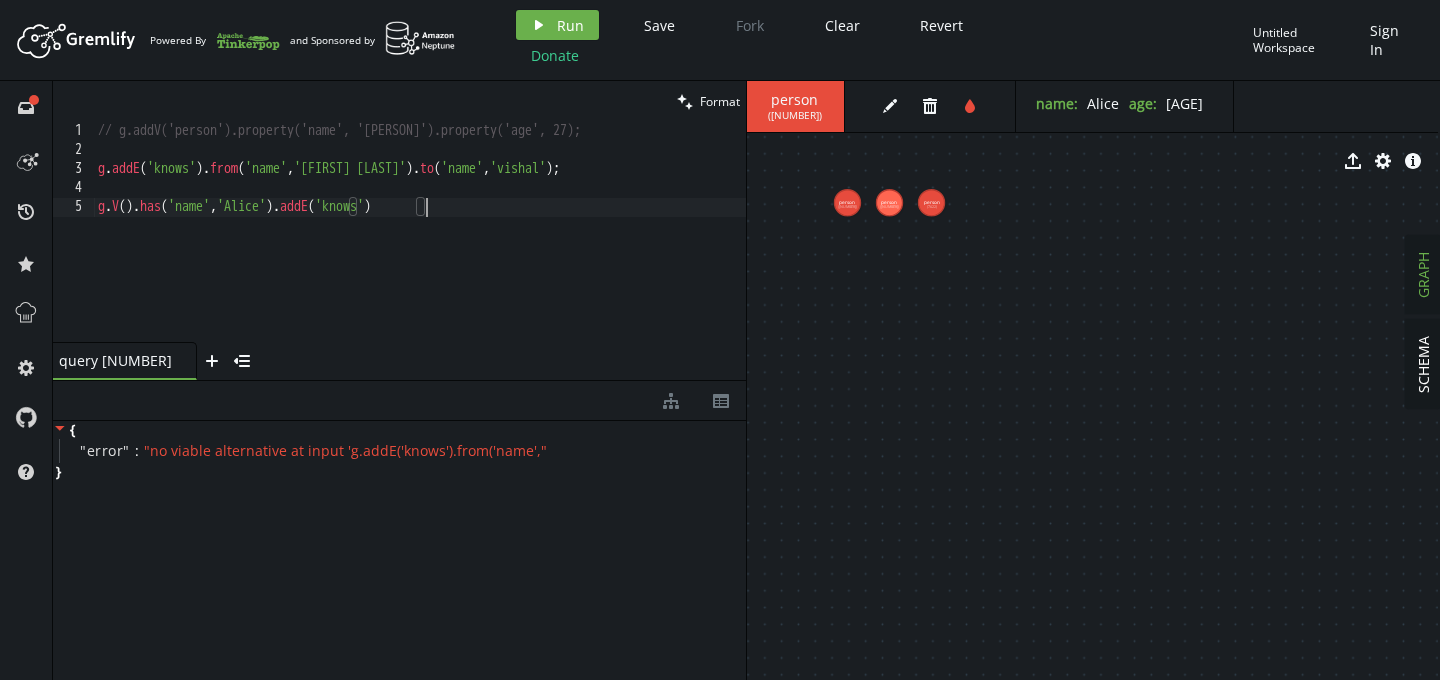 click on "// g.addV('person').property('name', '[PERSON]').property('age', 27); g.addE('knows').from('name','[PERSON]').to('name','[PERSON]'); g.V().has('name','[PERSON]').addE('knows')" at bounding box center (420, 251) 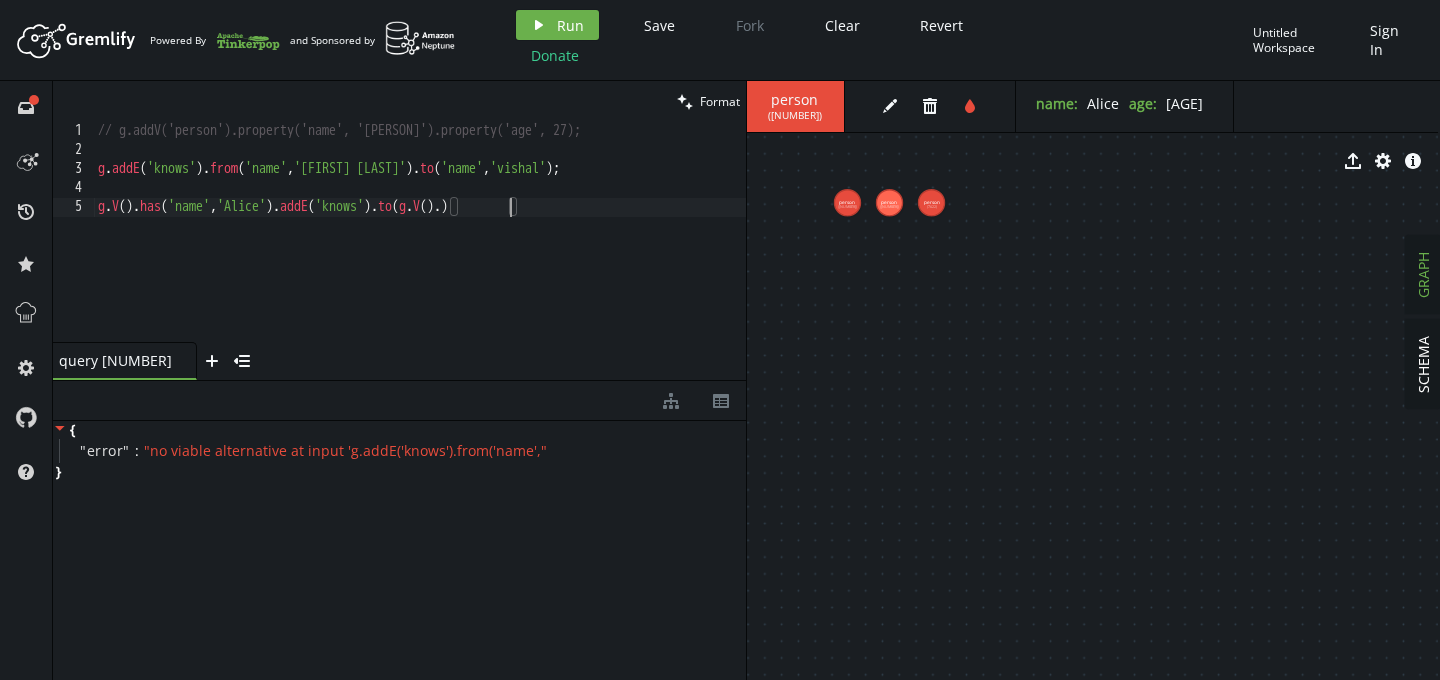 scroll, scrollTop: 0, scrollLeft: 410, axis: horizontal 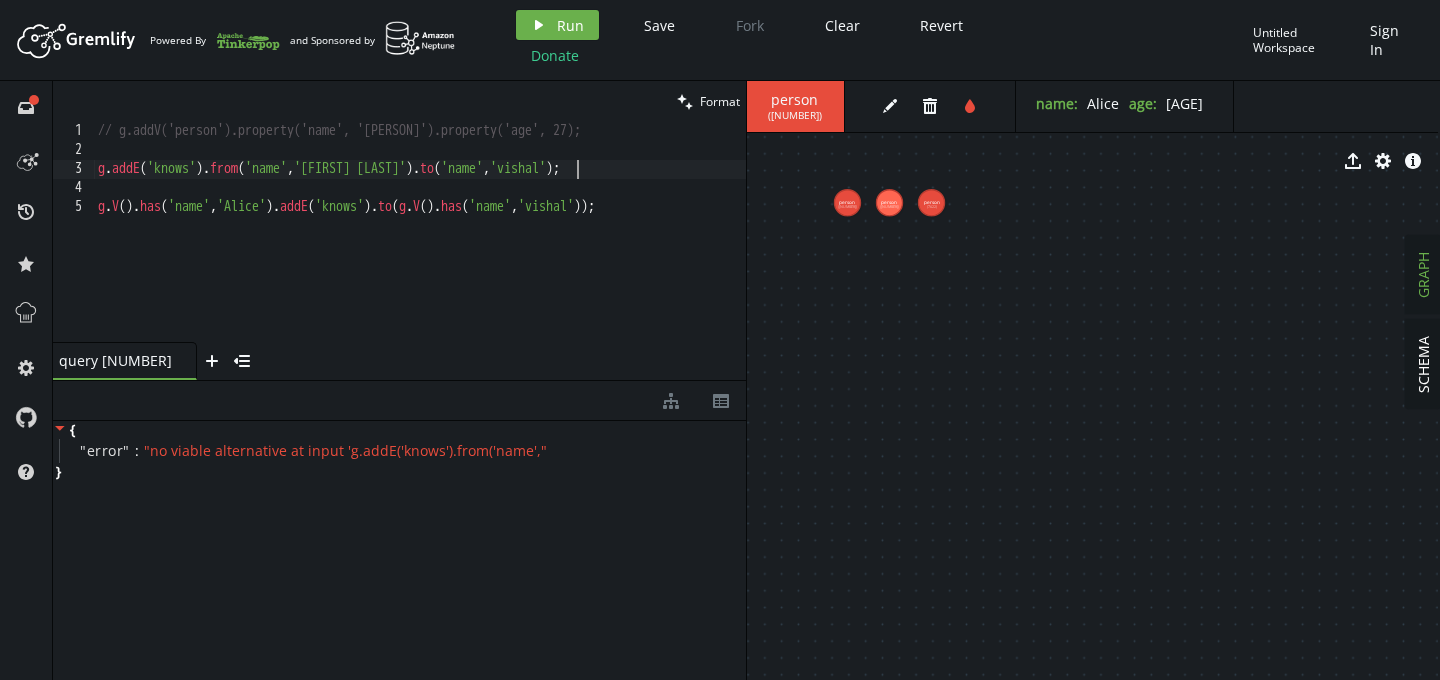 click on "// g.addV('person').property('name', '[PERSON]').property('age', 27); g.addE('knows').from('name','[PERSON]').to('name','[PERSON]'); g.V().has('name','[PERSON]').addE('knows').to(g.V().has('name','[PERSON]'));" at bounding box center (420, 251) 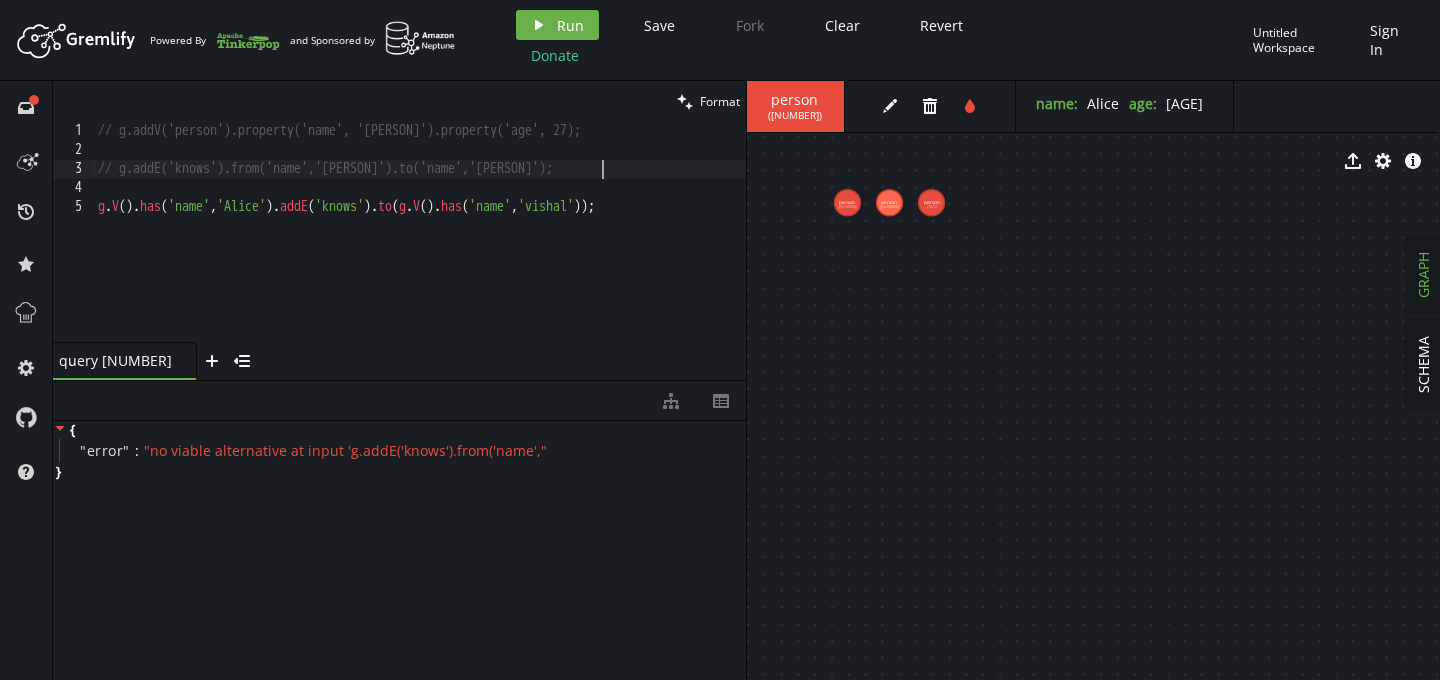 click on "// g.addV('person').property('name', '[NAME]').property('age', [AGE]); // g.addE('knows').from('name','[NAME]').to('name','[NAME]'); g . V ( ) . has ( 'name' , '[NAME]' ) . addE ( 'knows' ) . to ( g . V ( ) . has ( 'name' , '[NAME]' )) ;" at bounding box center (420, 251) 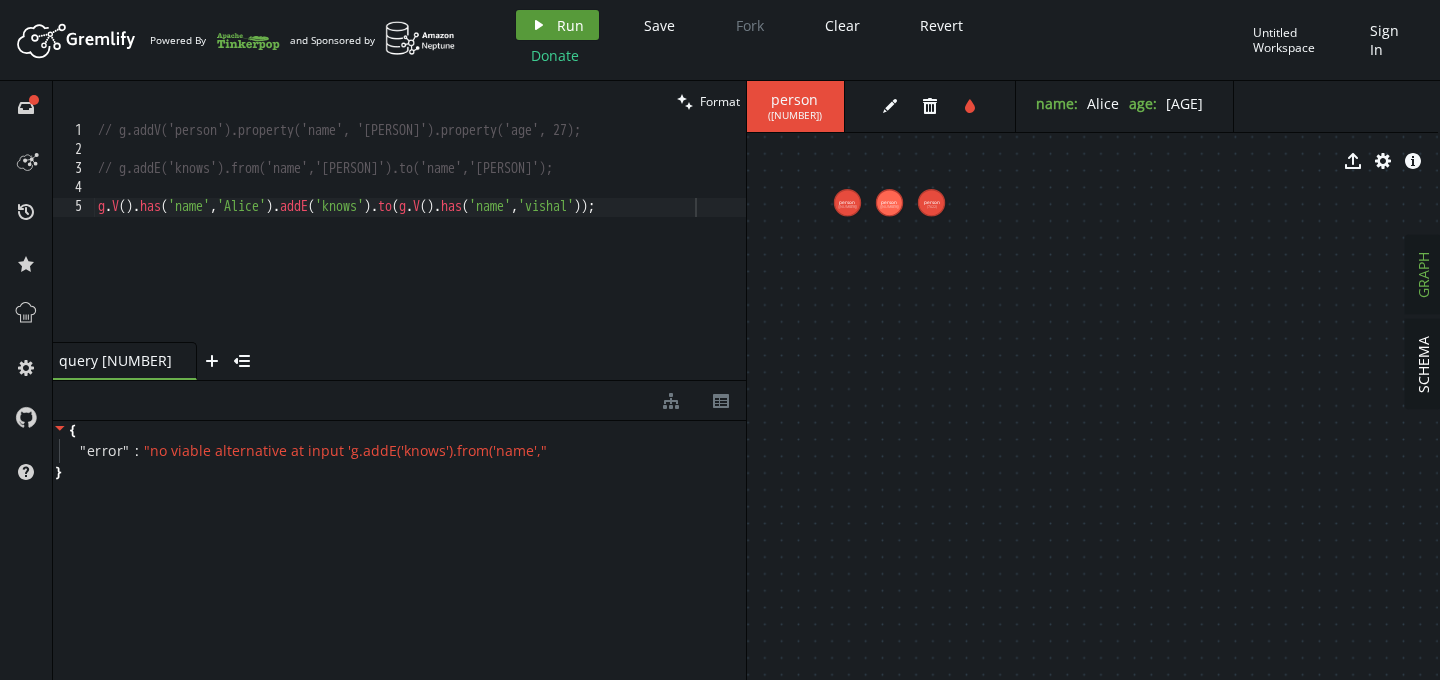 click on "Run" at bounding box center [570, 25] 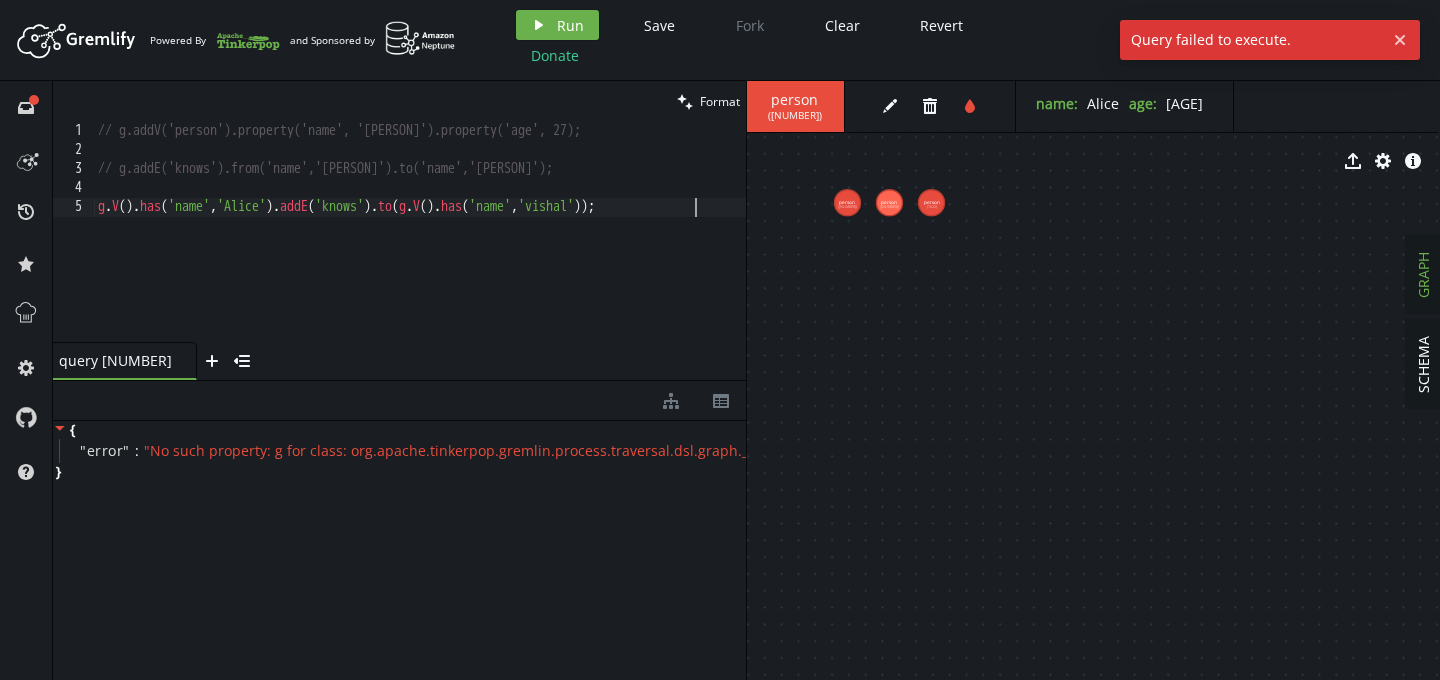 click on "// g.addV('person').property('name', '[NAME]').property('age', [AGE]); // g.addE('knows').from('name','[NAME]').to('name','[NAME]'); g . V ( ) . has ( 'name' , '[NAME]' ) . addE ( 'knows' ) . to ( g . V ( ) . has ( 'name' , '[NAME]' )) ;" at bounding box center (420, 251) 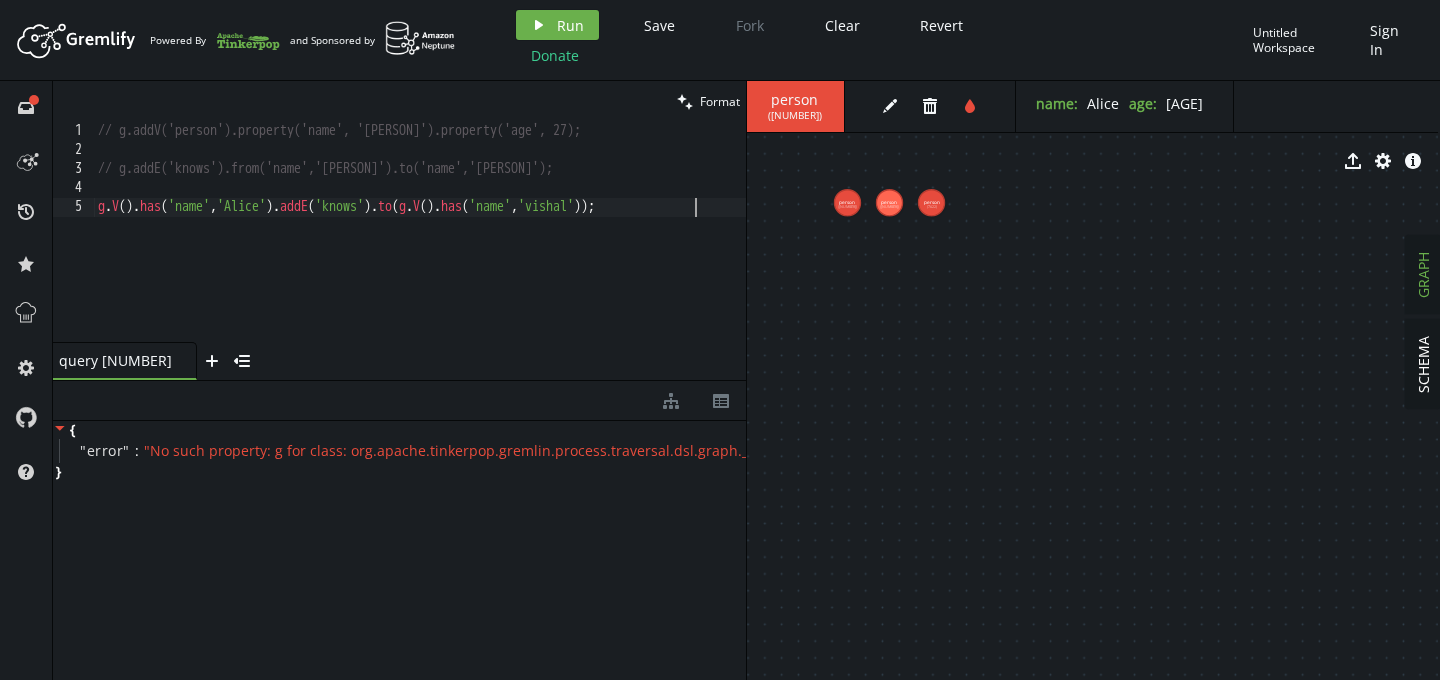 click on "// g.addV('person').property('name', '[NAME]').property('age', [AGE]); // g.addE('knows').from('name','[NAME]').to('name','[NAME]'); g . V ( ) . has ( 'name' , '[NAME]' ) . addE ( 'knows' ) . to ( g . V ( ) . has ( 'name' , '[NAME]' )) ;" at bounding box center [420, 251] 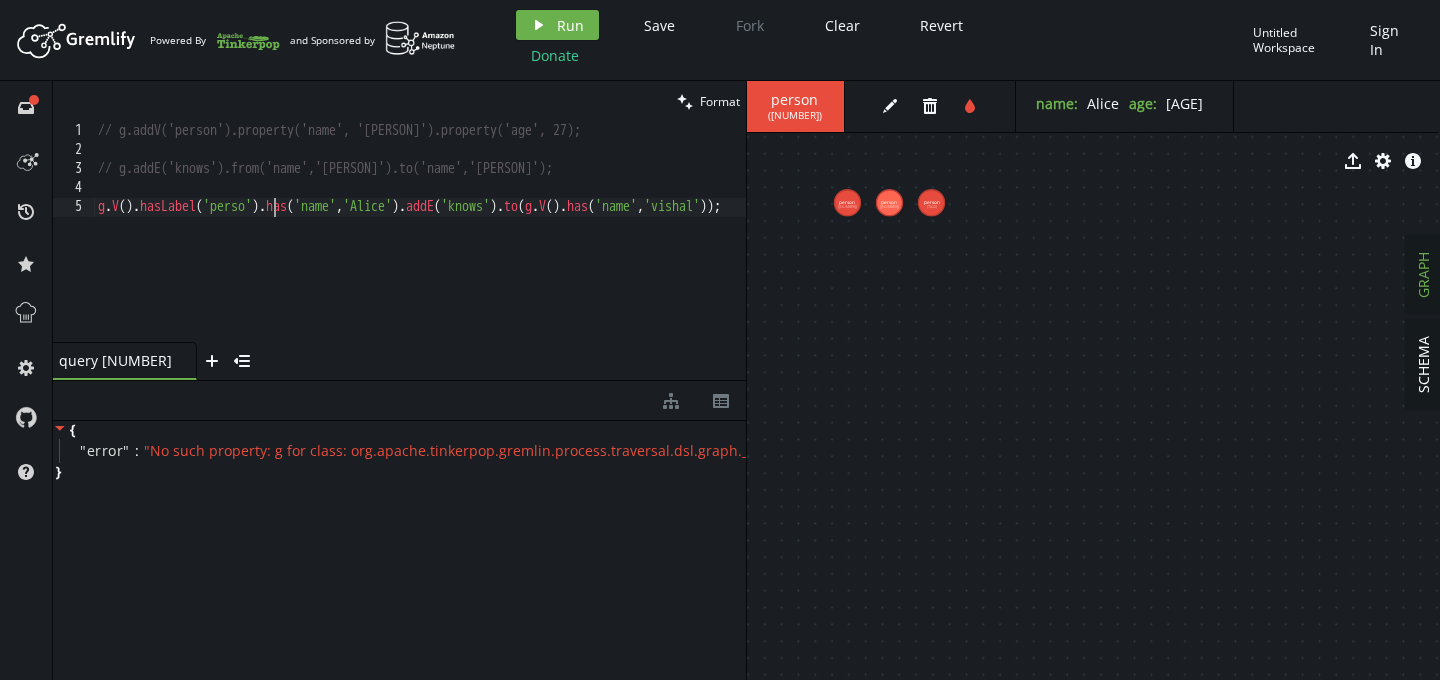 scroll, scrollTop: 0, scrollLeft: 184, axis: horizontal 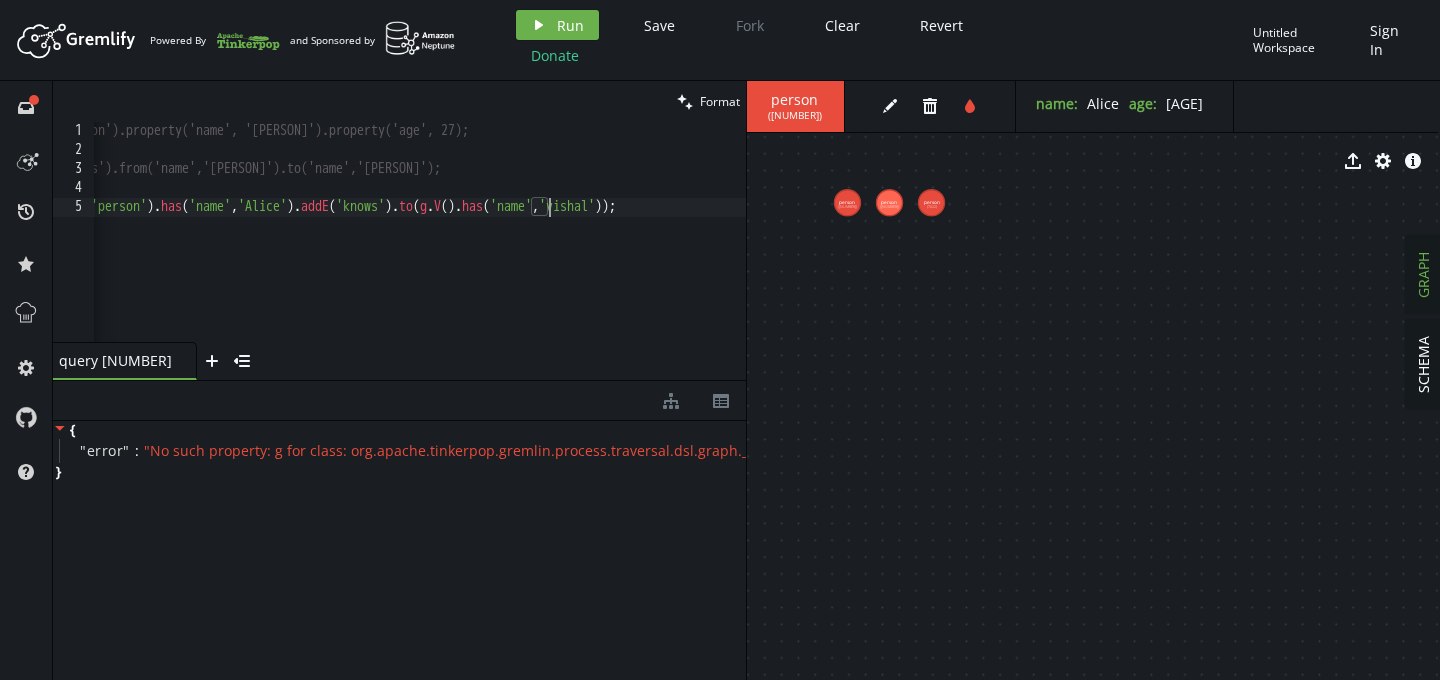 click on "// g.addV('person').property('name', '[FIRST] [LAST]').property('age', [NUMBER]); // g.addE('knows').from('name','[FIRST]').to('name','[FIRST]'); g . V ( ) . hasLabel ( 'person' ) . has ( 'name' , '[FIRST] [LAST]' ) . addE ( 'knows' ) . to ( g . V ( ) . has ( 'name' , '[FIRST] [LAST]' )) ;" at bounding box center (364, 247) 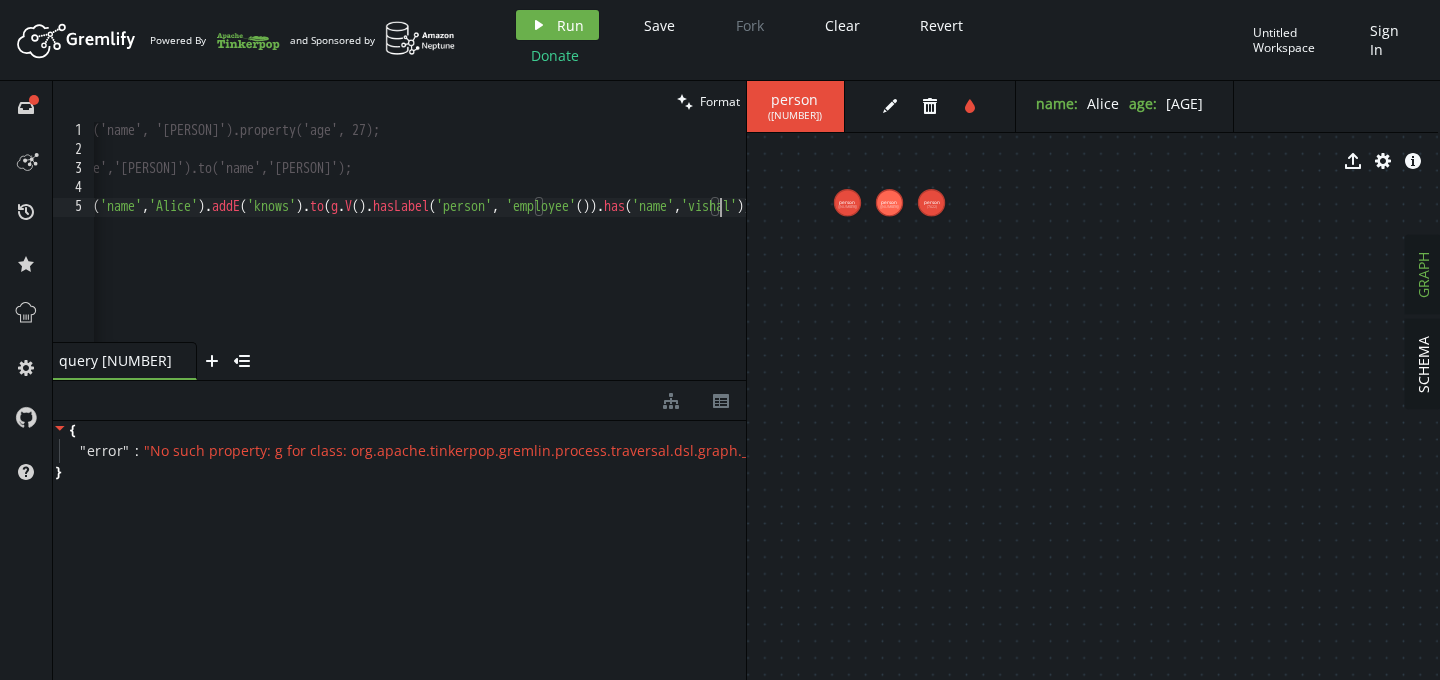 scroll, scrollTop: 0, scrollLeft: 831, axis: horizontal 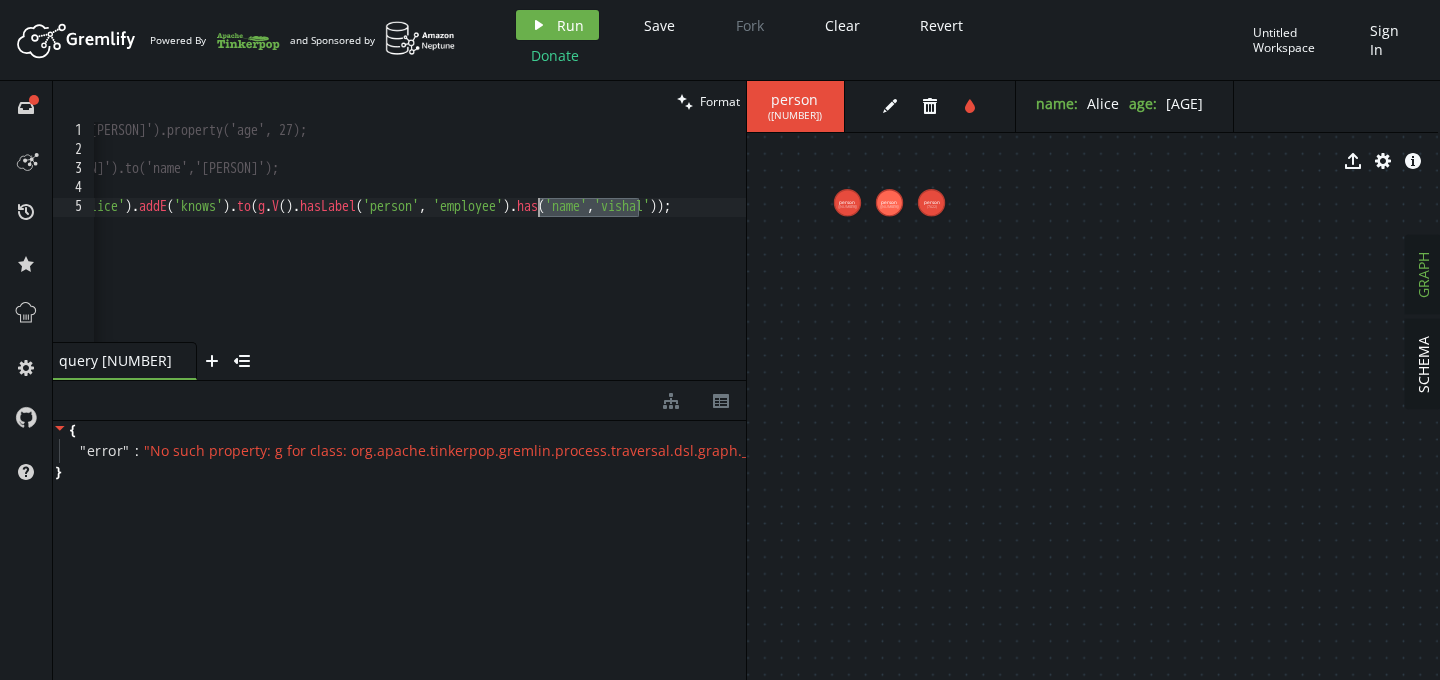 drag, startPoint x: 640, startPoint y: 208, endPoint x: 540, endPoint y: 215, distance: 100.2447 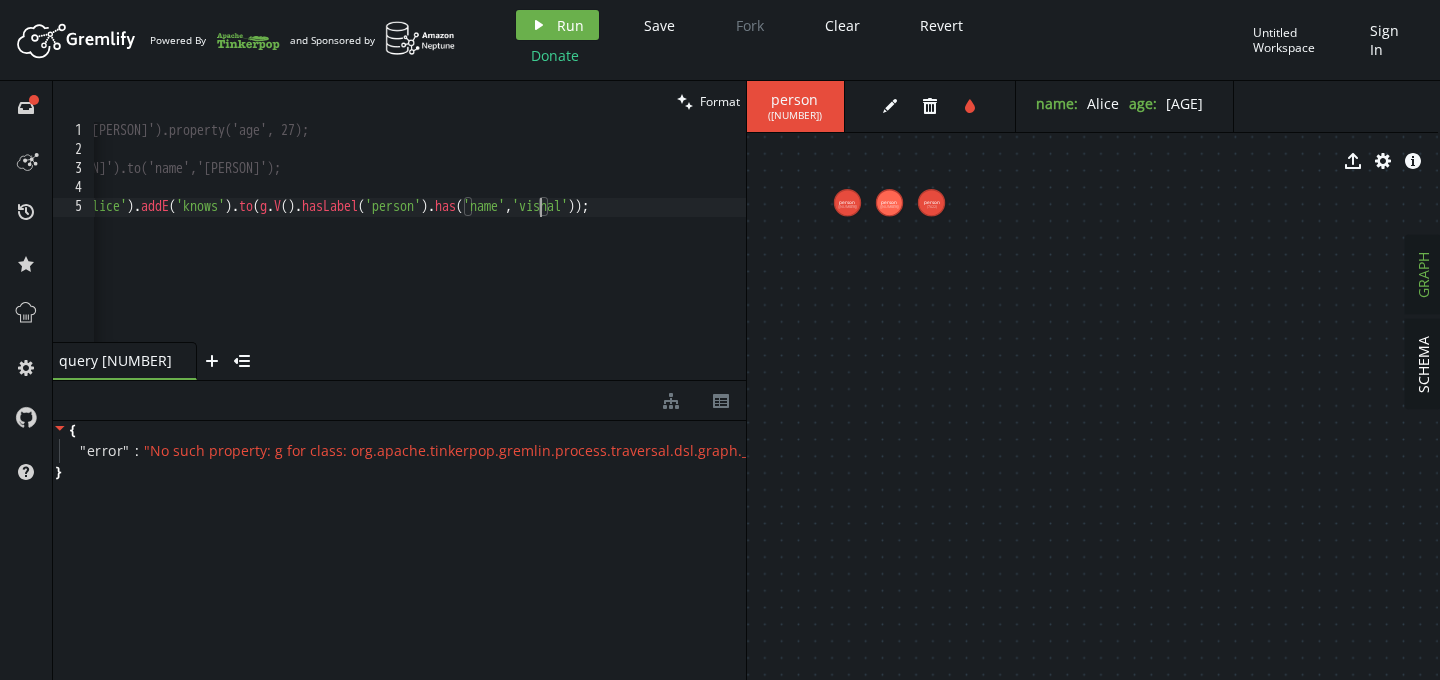 scroll, scrollTop: 0, scrollLeft: 272, axis: horizontal 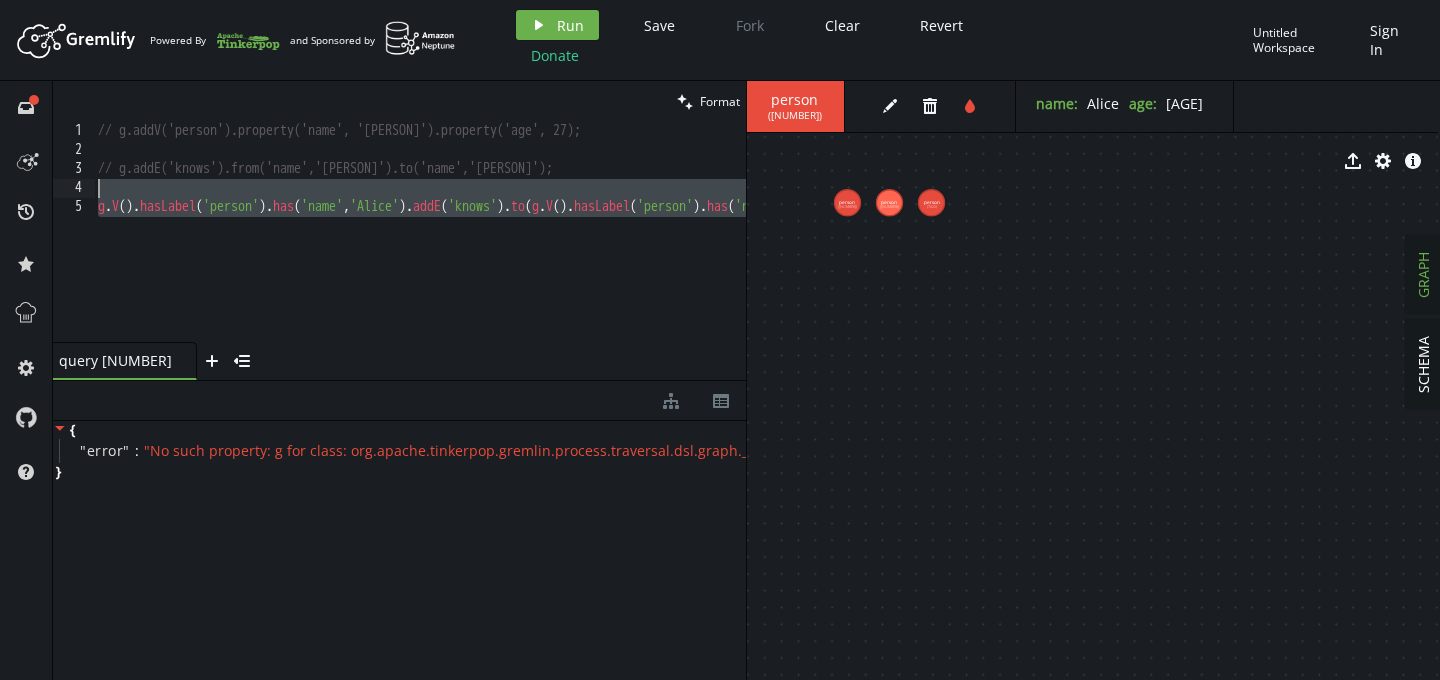 drag, startPoint x: 739, startPoint y: 209, endPoint x: 0, endPoint y: 183, distance: 739.4572 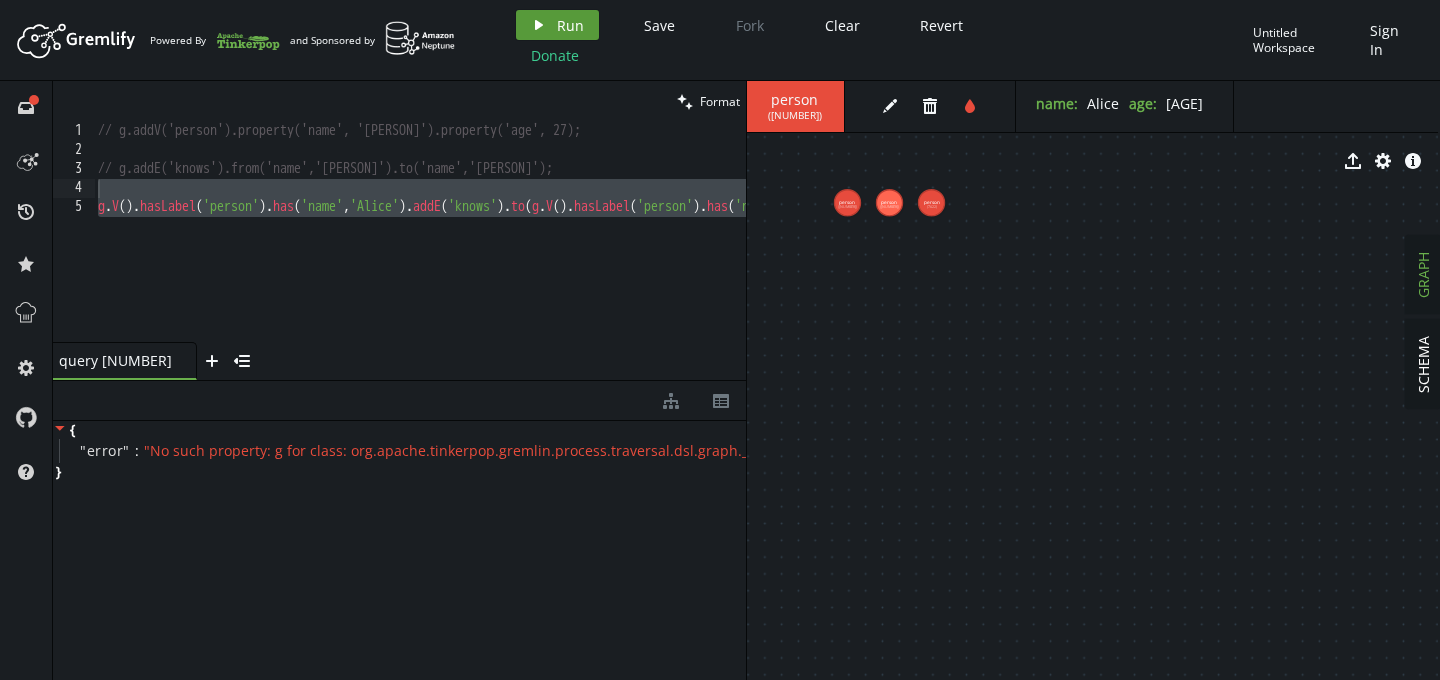 click on "Run" at bounding box center (570, 25) 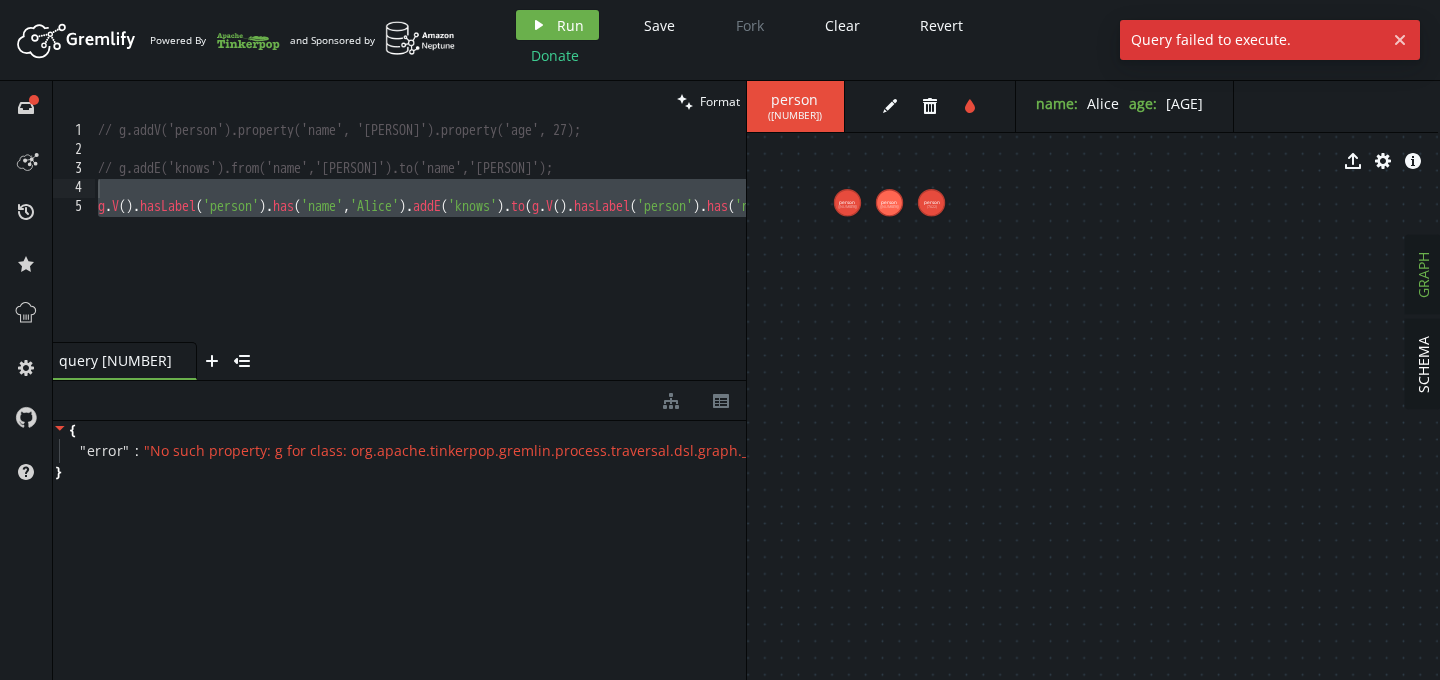 click on "// g.addV('person').property('name', '[PERSON]').property('age', 27); // g.addE('knows').from('name','alice').to('name','vishal'); g.V().hasLabel('person').has('name','[PERSON]').addE('knows').to(g.V().hasLabel('person').has('name','[PERSON]'));" at bounding box center (556, 247) 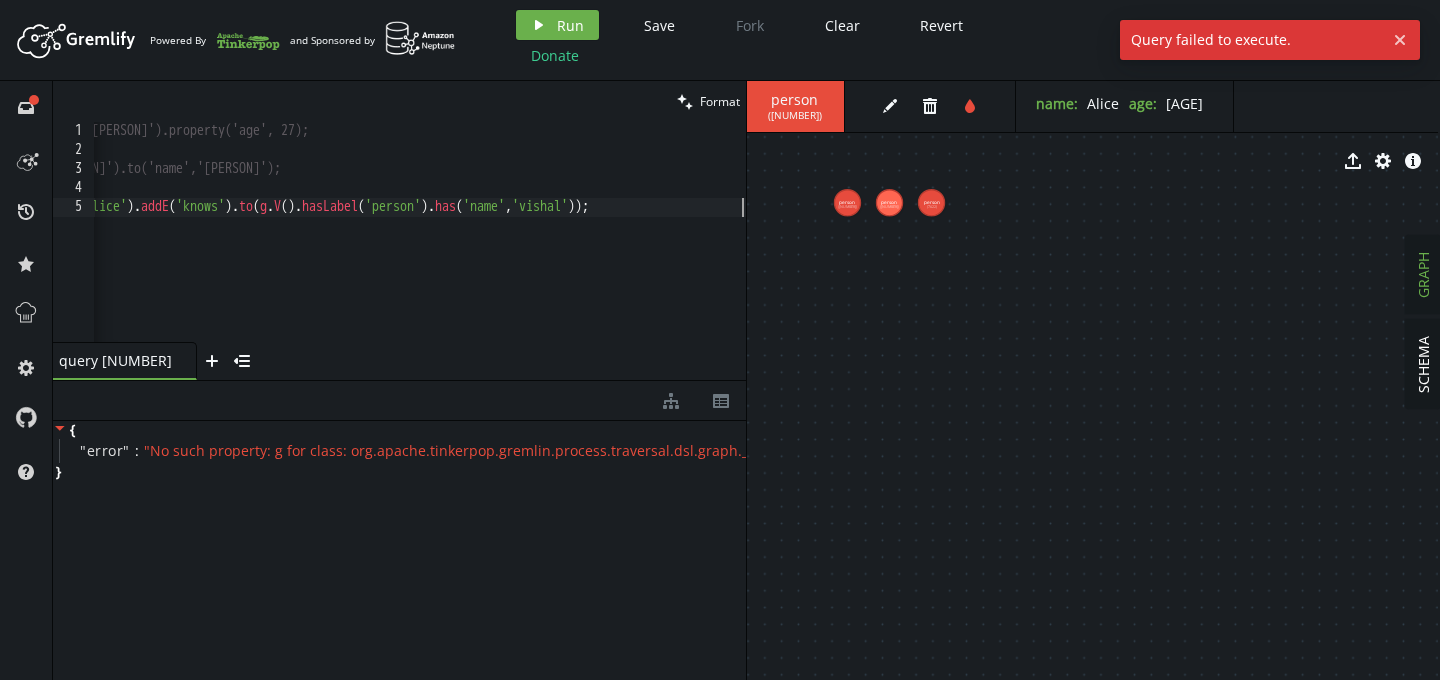 scroll, scrollTop: 0, scrollLeft: 272, axis: horizontal 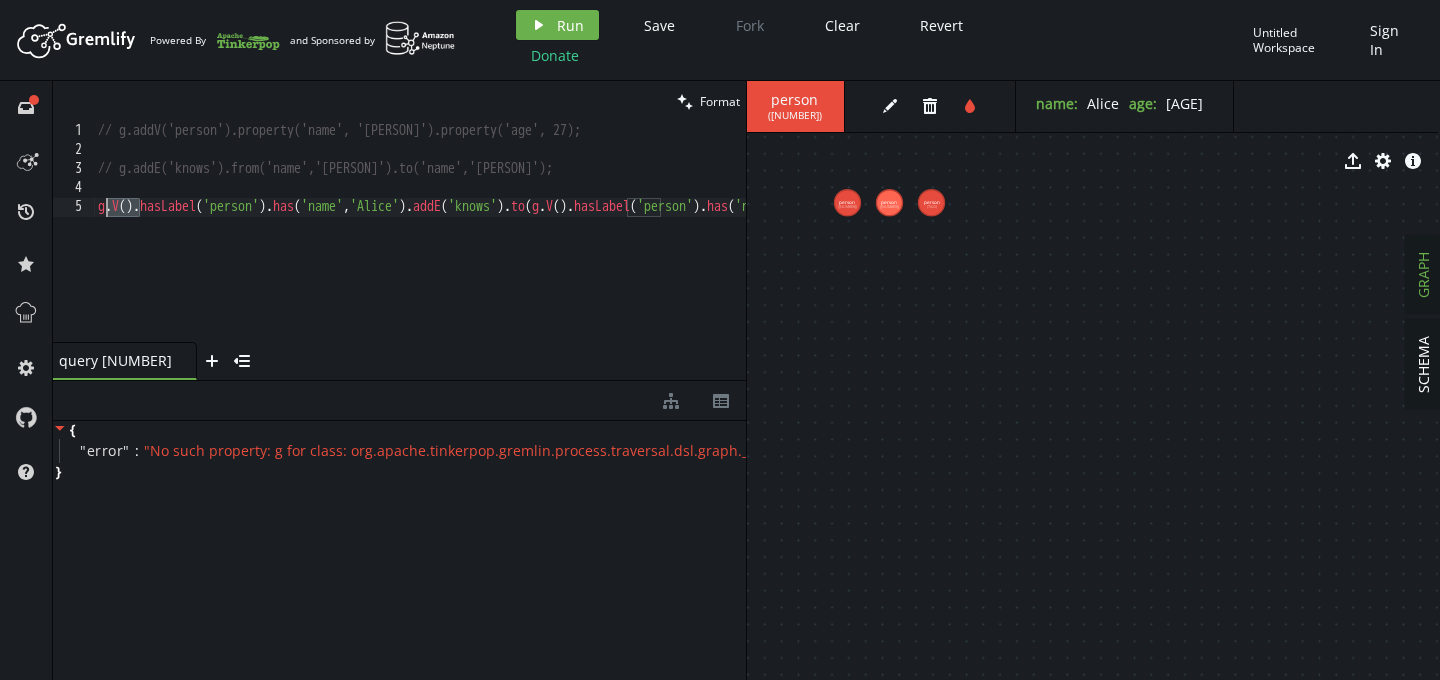 drag, startPoint x: 141, startPoint y: 207, endPoint x: 106, endPoint y: 209, distance: 35.057095 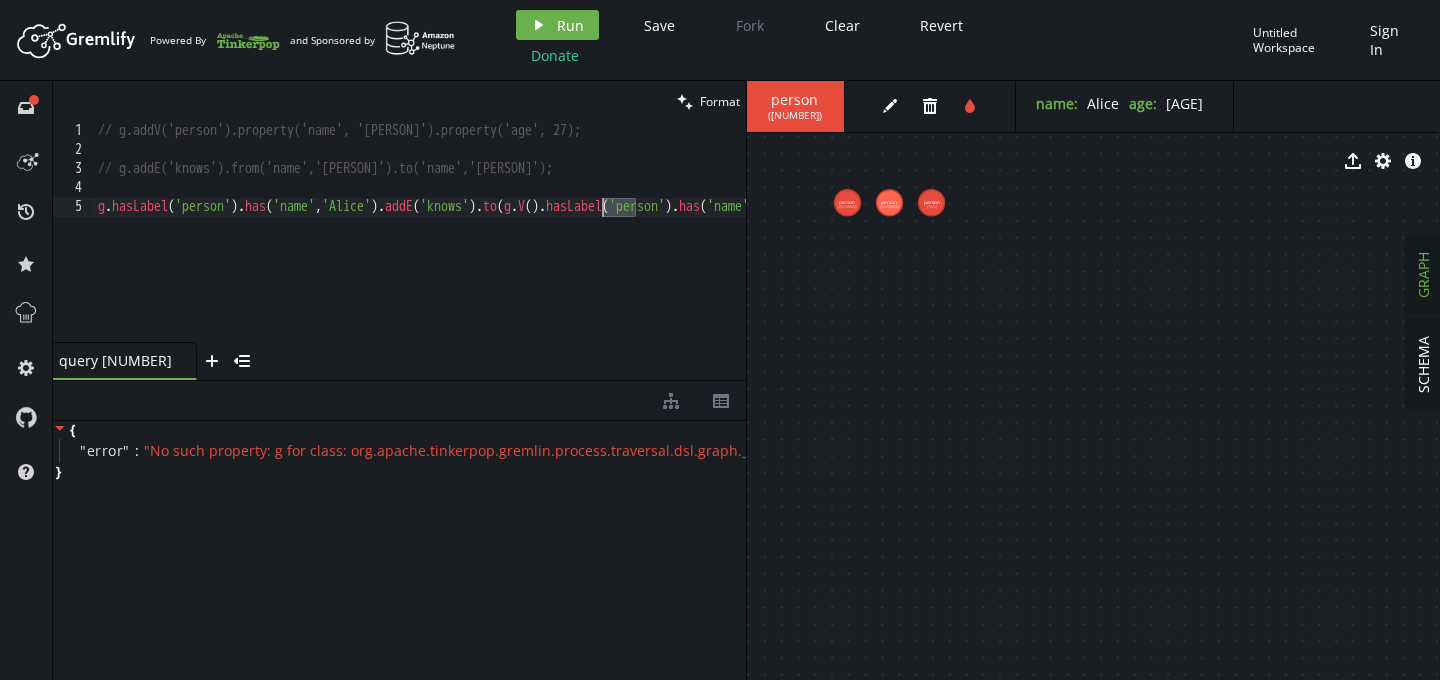 drag, startPoint x: 633, startPoint y: 206, endPoint x: 604, endPoint y: 203, distance: 29.15476 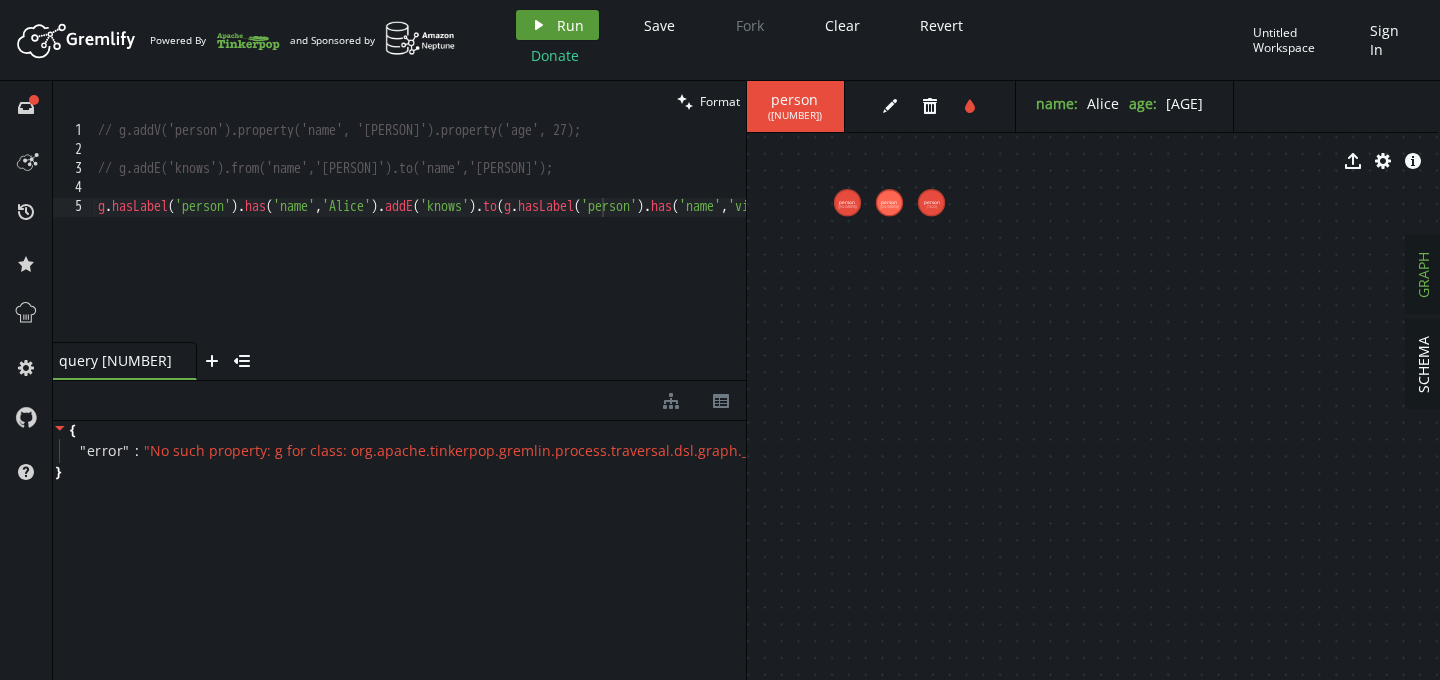 click on "play Run" at bounding box center (557, 25) 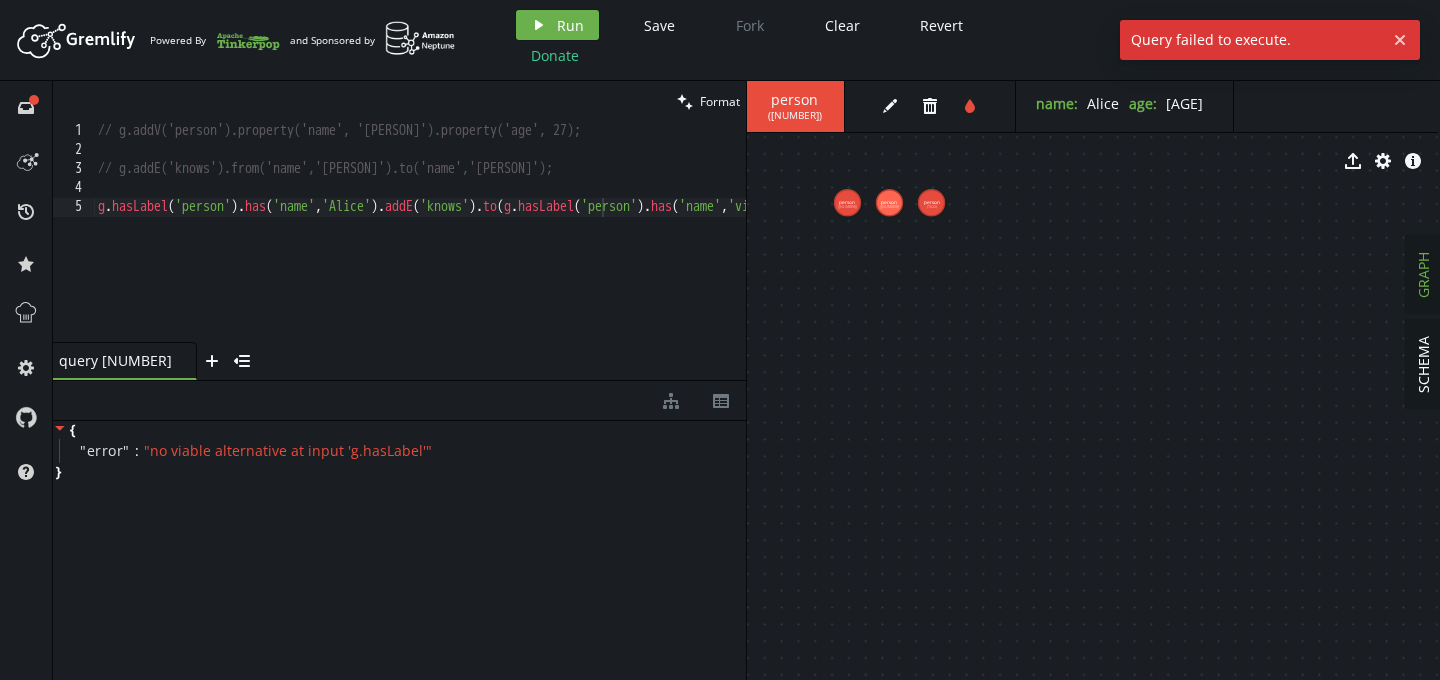 click on "// g.addV('person').property('name', '[FIRST] [LAST]').property('age', 27); // g.addE('knows').from('name','alice').to('name','vishal'); g . hasLabel ( 'person' ) . has ( 'name' , '[FIRST] [LAST]' ) . addE ( 'knows' ) . to ( g . hasLabel ( 'person' ) . has ( 'name' , 'vishal' )) ;" at bounding box center [522, 247] 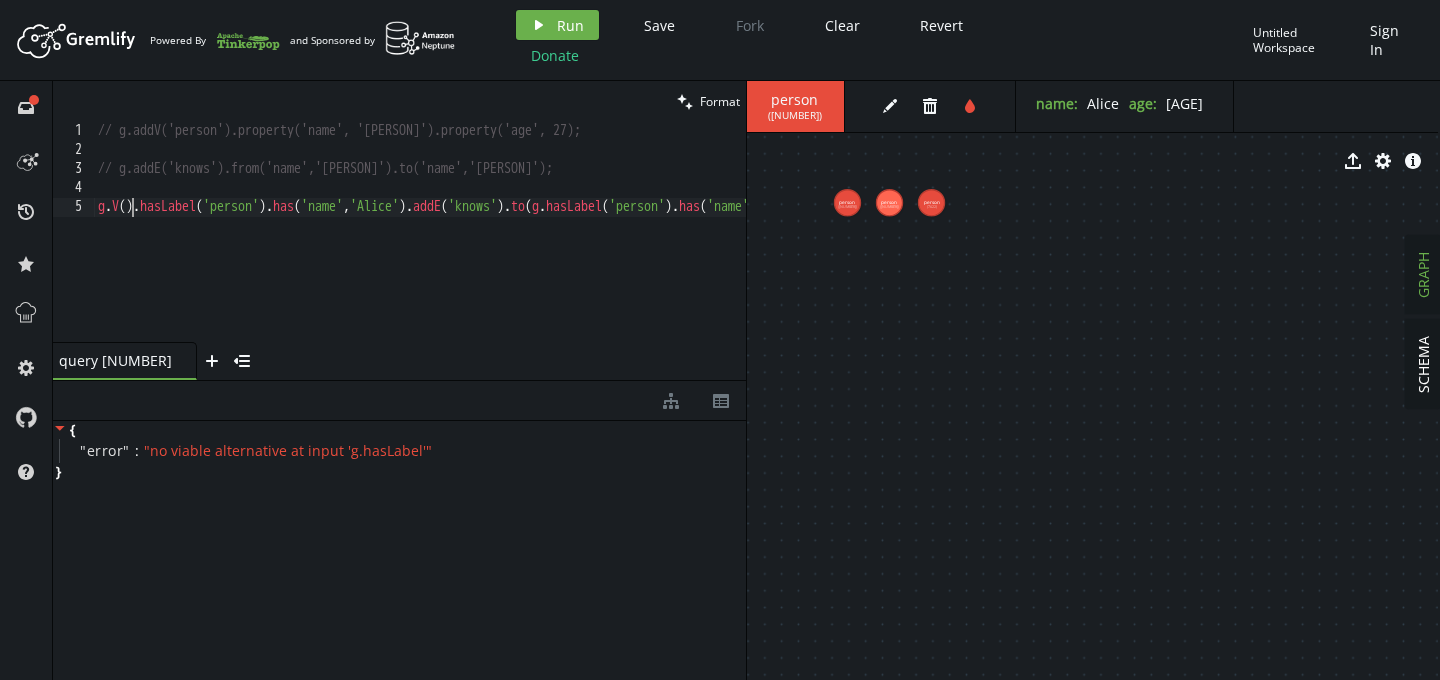 scroll, scrollTop: 0, scrollLeft: 41, axis: horizontal 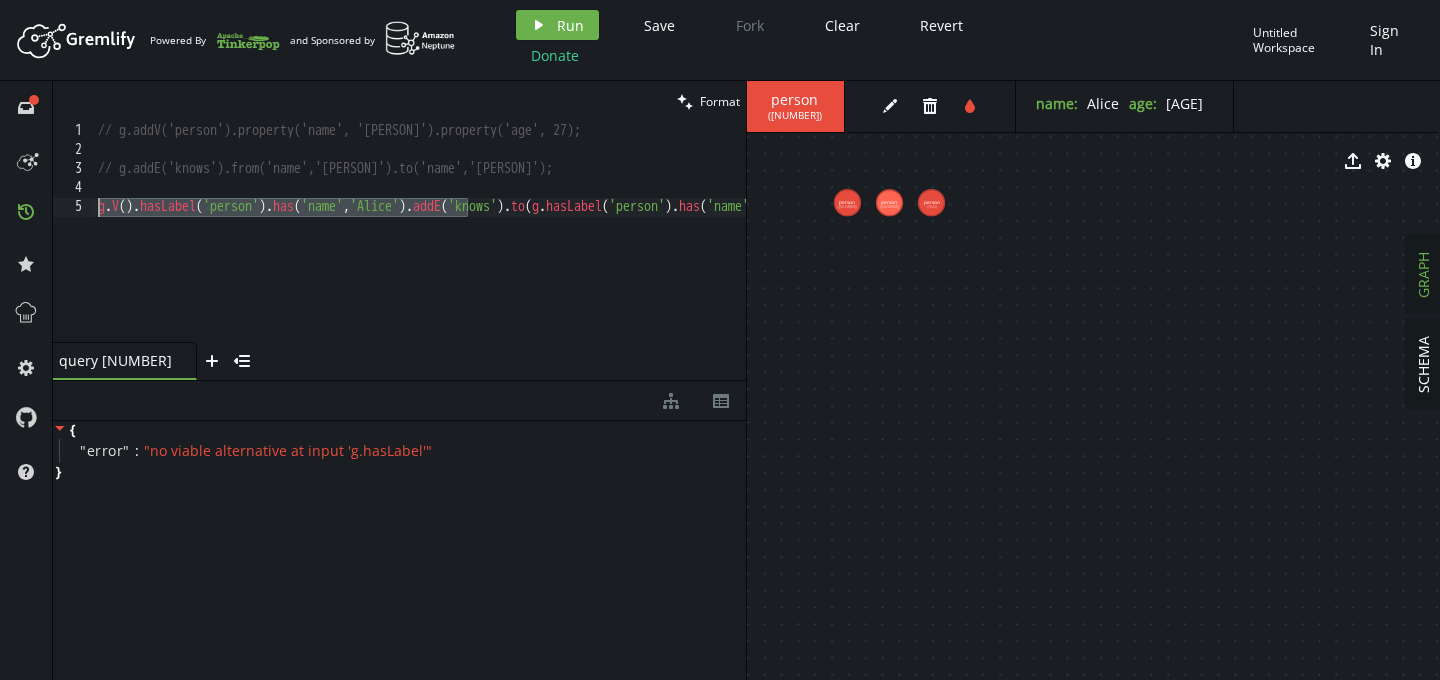 drag, startPoint x: 467, startPoint y: 208, endPoint x: 40, endPoint y: 210, distance: 427.00467 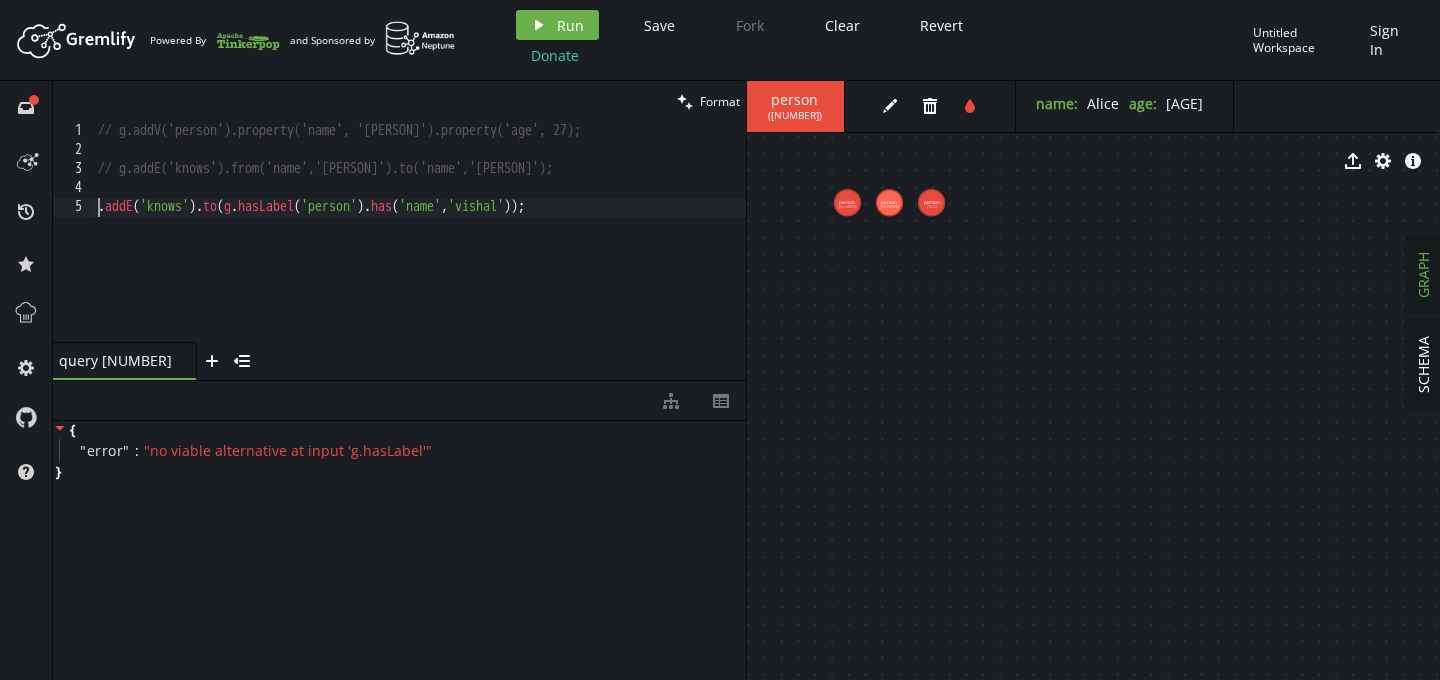 click on "// g.addV('person').property('name', '[NAME]').property('age', [AGE]); // g.addE('knows').from('name','[NAME]').to('name','[NAME]'); .addE('knows').to(g.hasLabel('person').has('name','[NAME]'));" at bounding box center (420, 247) 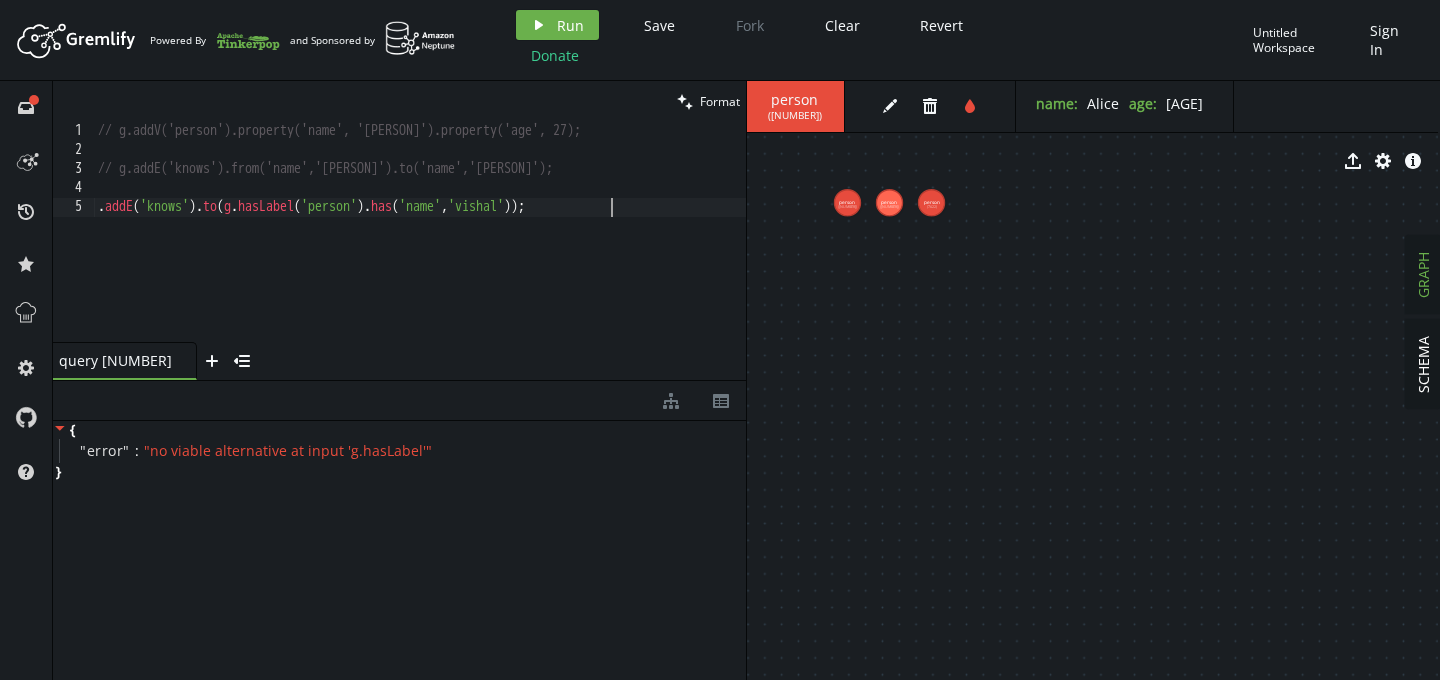type on "//.addE('knows').to(g.hasLabel('person').has('name','[PERSON]'));" 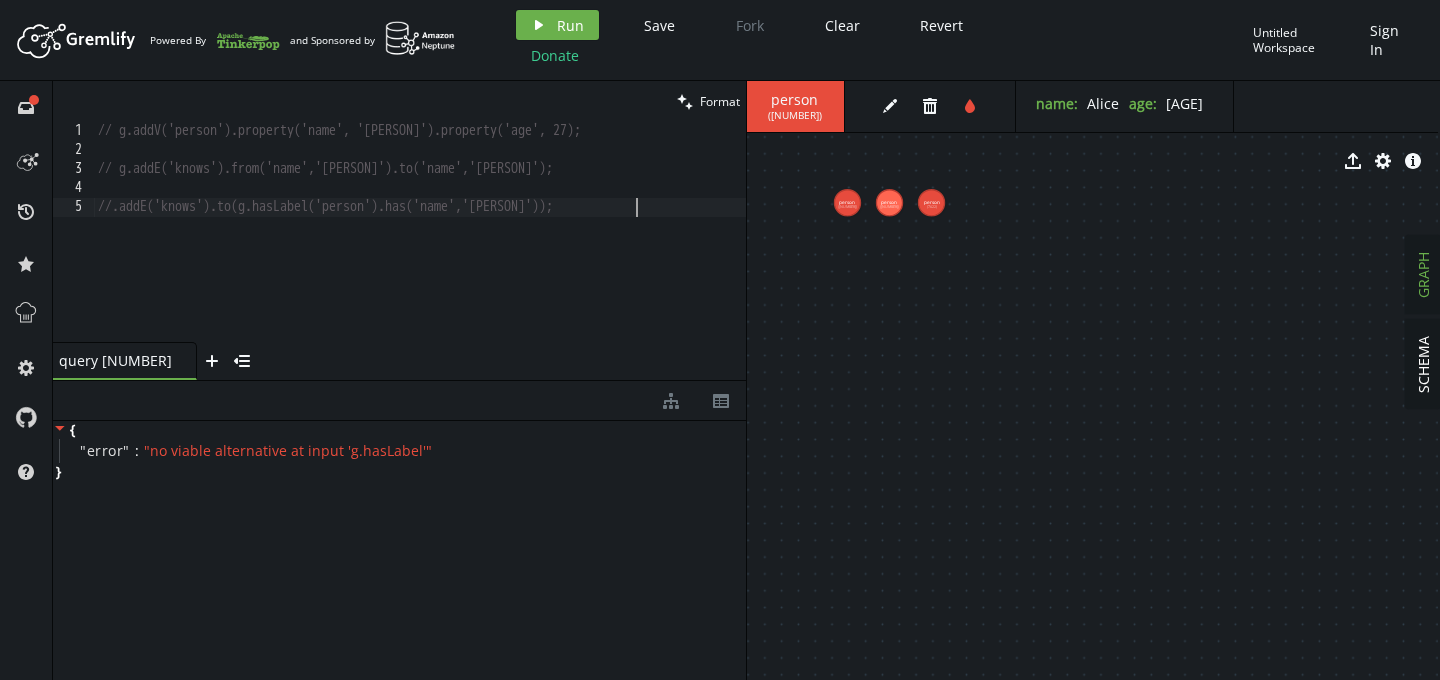 scroll, scrollTop: 0, scrollLeft: 0, axis: both 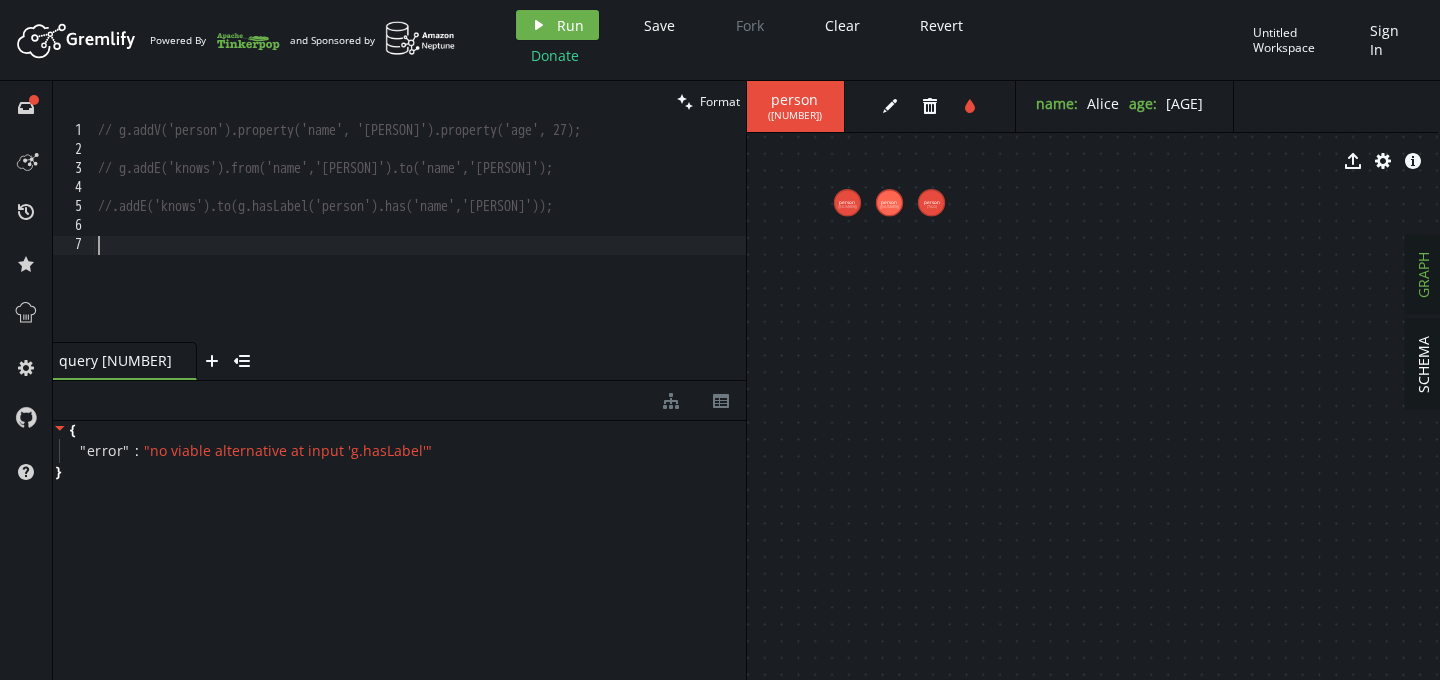 paste on "g.V().hasLabel('person').has('name','[FIRST] [LAST]')" 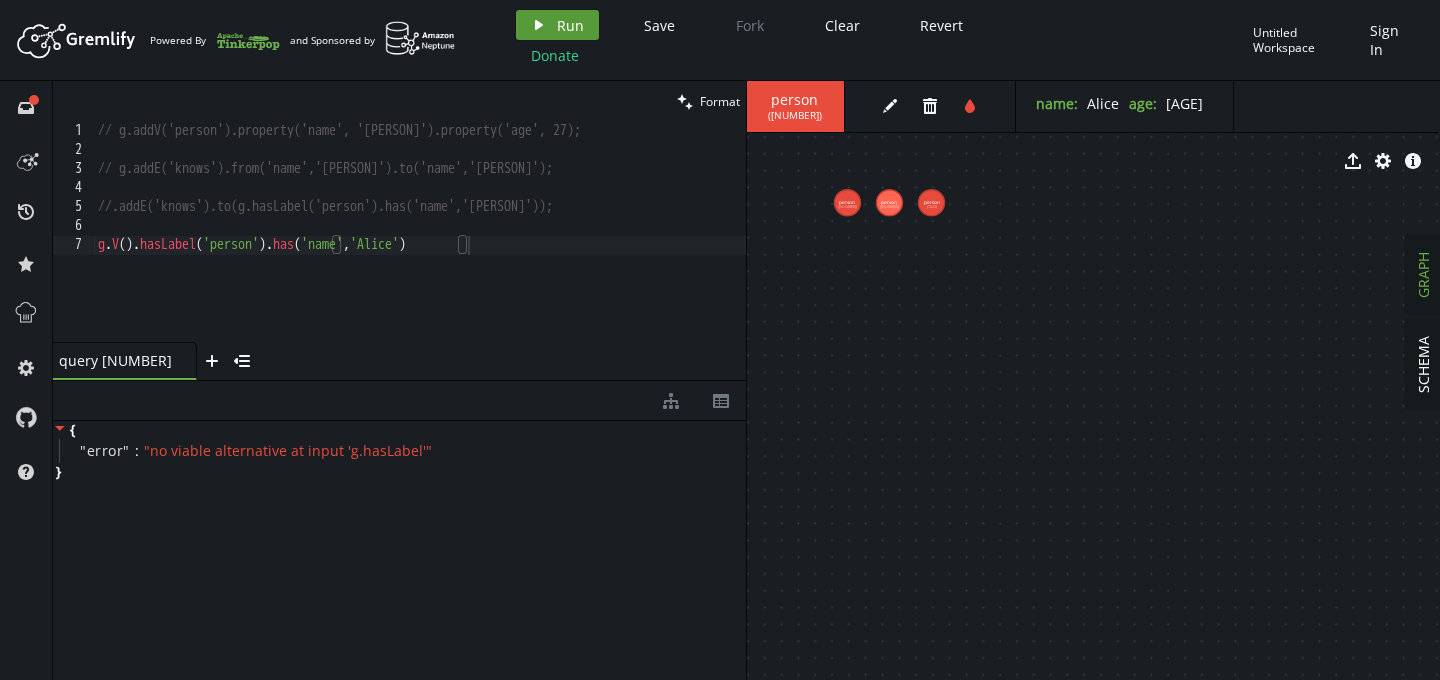 click on "Run" at bounding box center (570, 25) 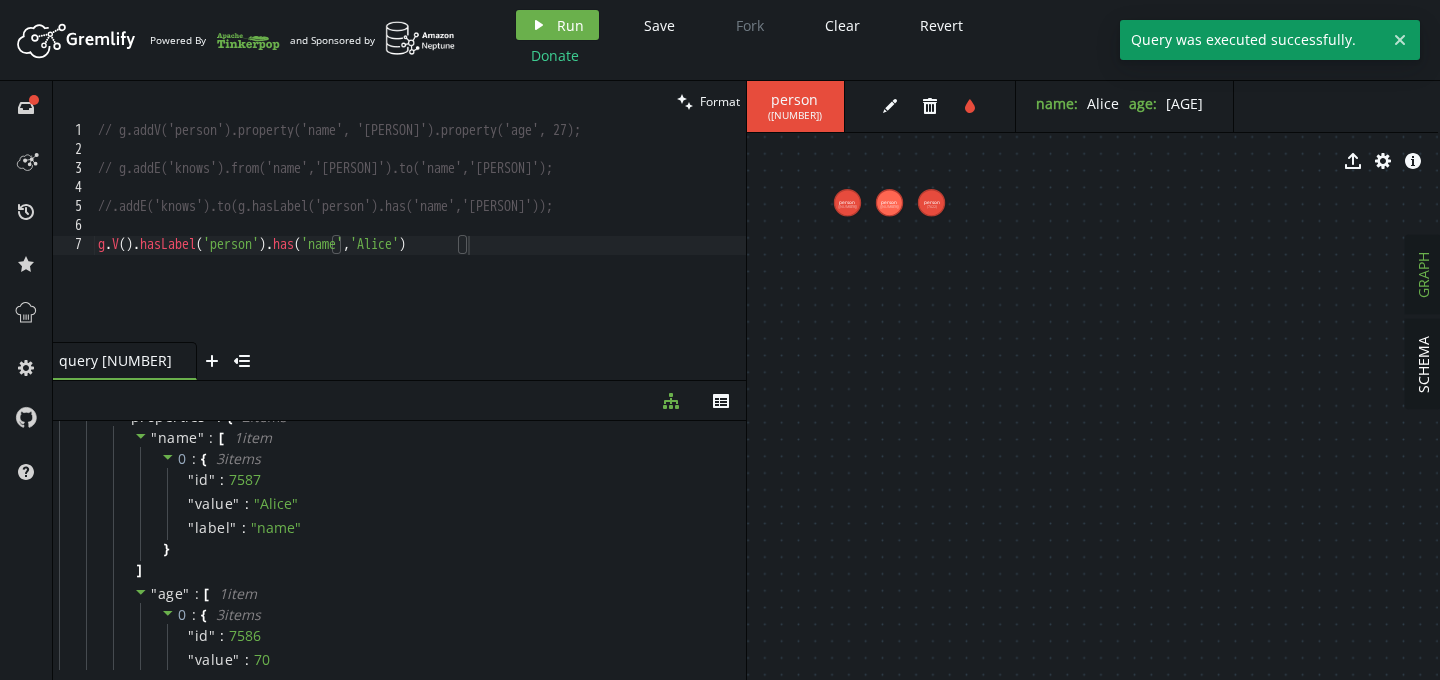 scroll, scrollTop: 123, scrollLeft: 0, axis: vertical 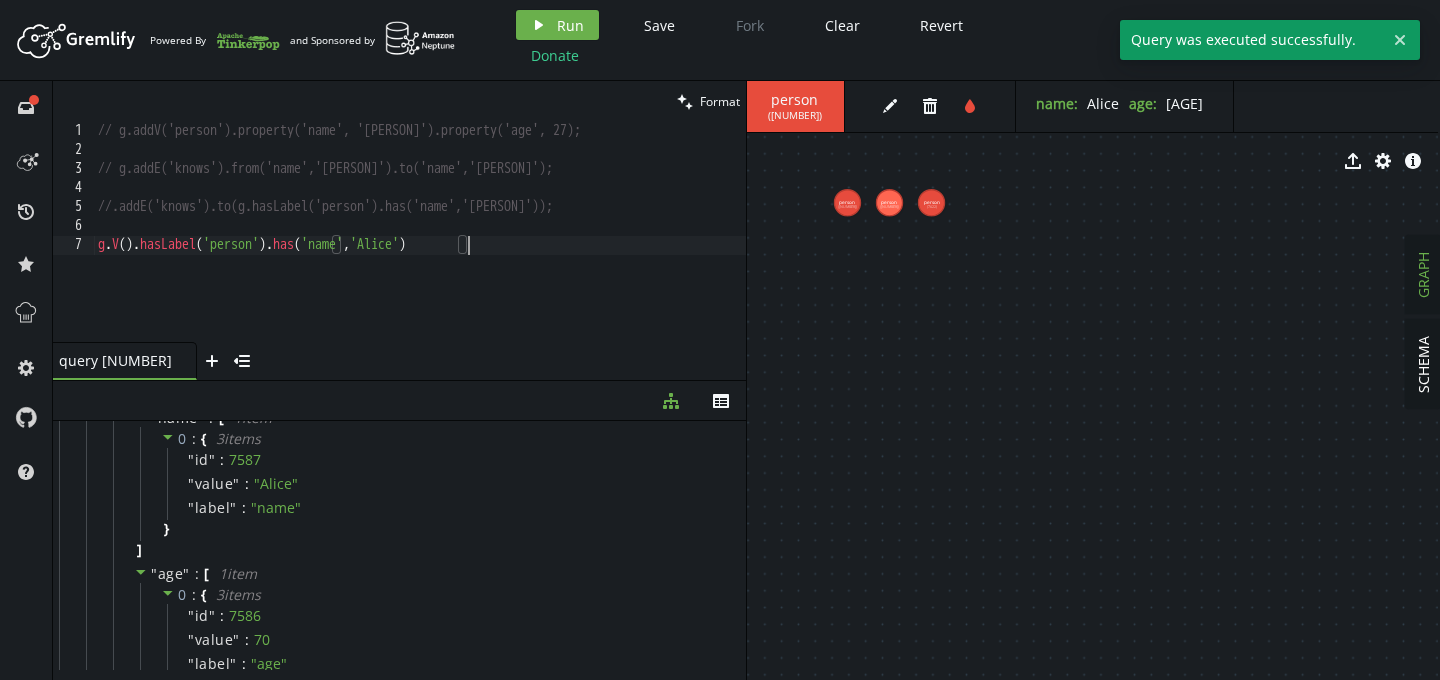 click on "// g.addV('person').property('name', 'vishal').property('age', 27); // g.addE('knows').from('name','alice').to('name','vishal'); // .addE('knows').to(g.hasLabel('person').has('name','vishal')); g . V ( ) . hasLabel ( 'person' ) . has ( 'name' , '[FIRST] [LAST]' )" at bounding box center (420, 251) 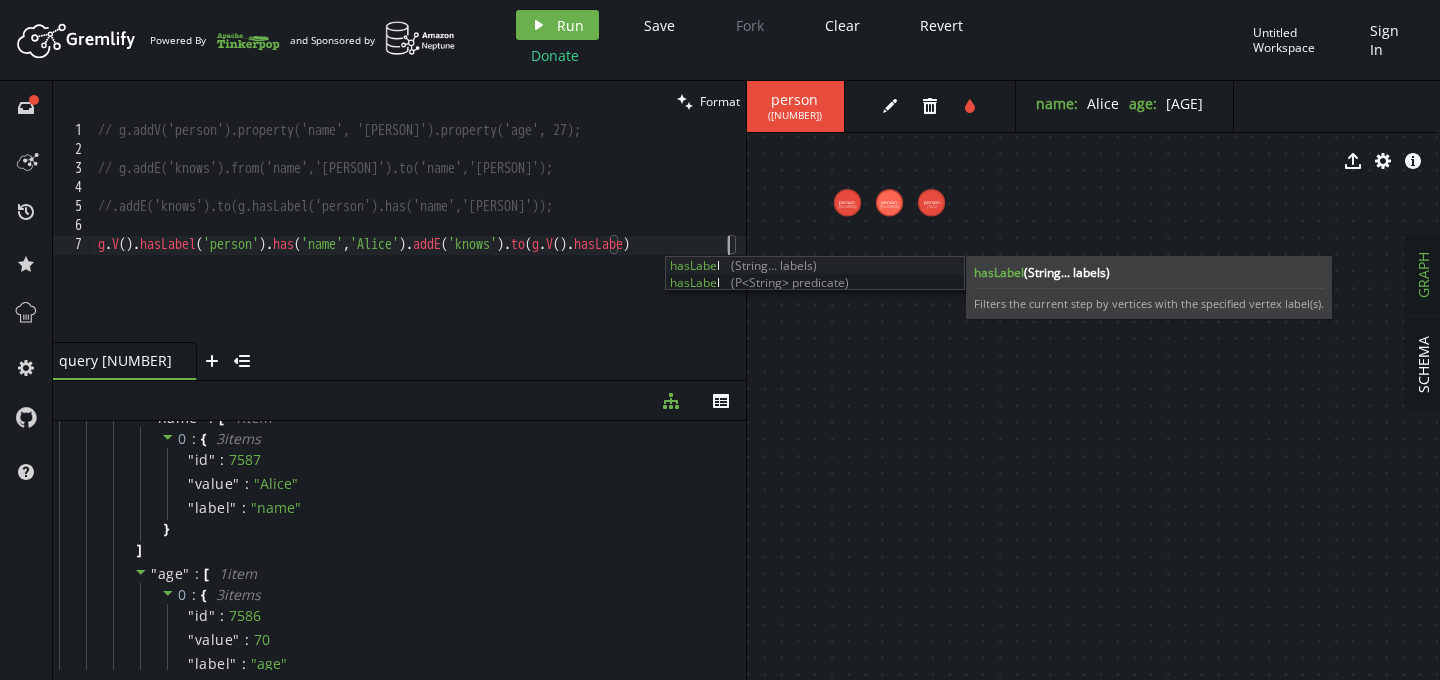 scroll, scrollTop: 0, scrollLeft: 637, axis: horizontal 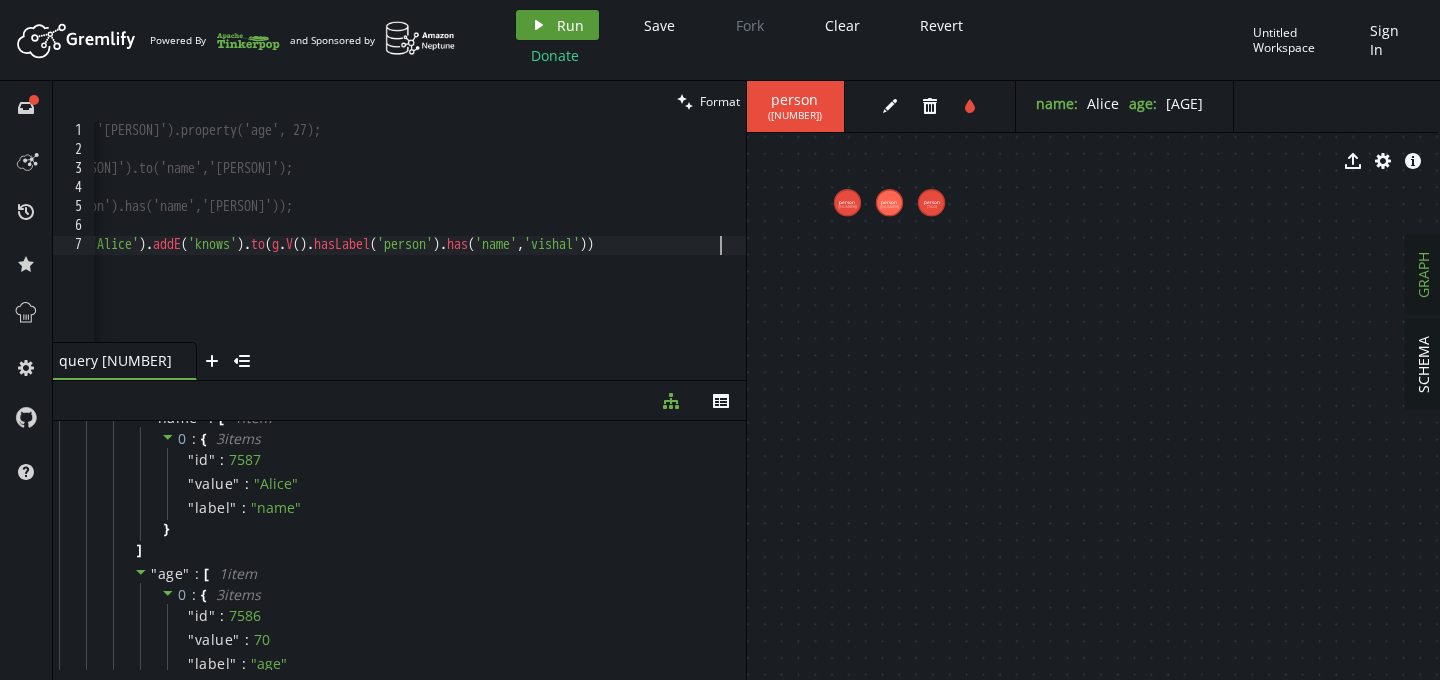 click on "Run" at bounding box center [570, 25] 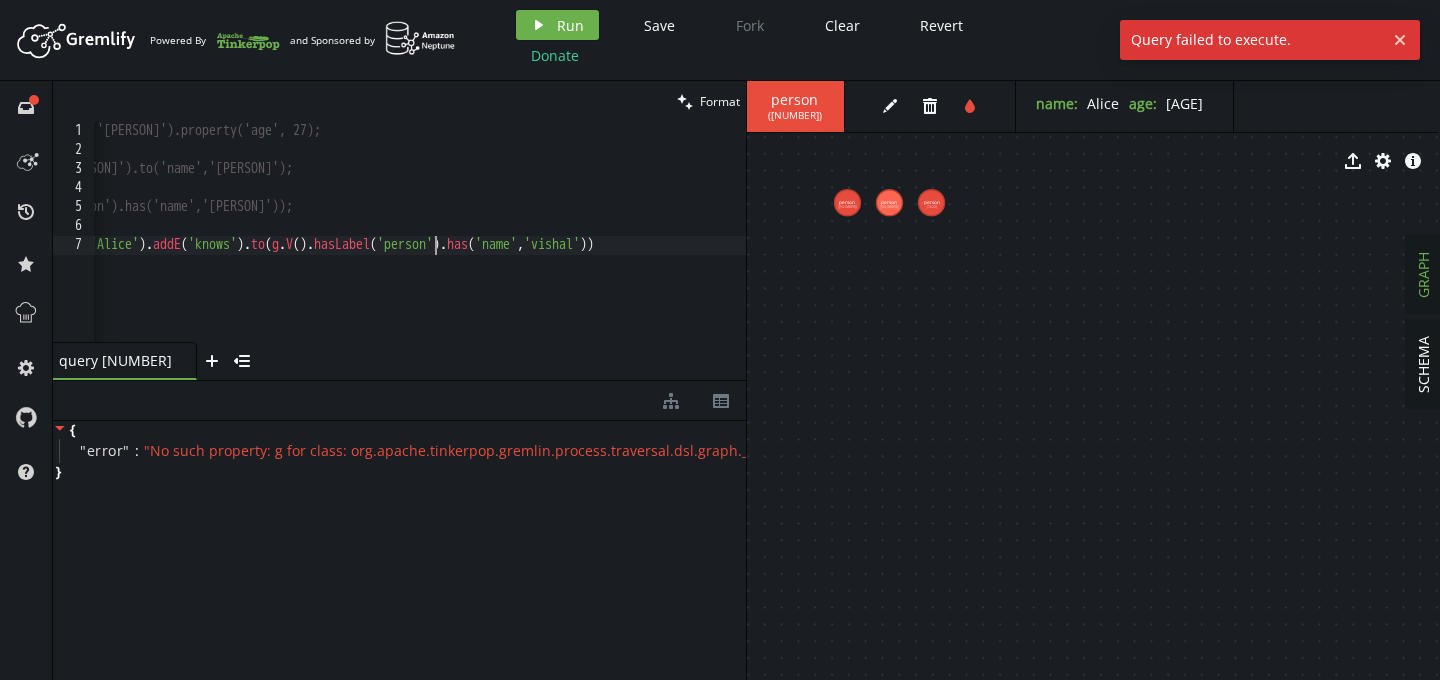 click on "// g.addV('person').property('name', 'vishal').property('age', 27); // g.addE('knows').from('name','alice').to('name','vishal'); // .addE('knows').to(g.hasLabel('person').has('name','vishal')); g . V ( ) . hasLabel ( 'person' ) . has ( 'name' , '[FIRST] [LAST]' ) . addE ( 'knows' ) . to ( g . V ( ) . hasLabel ( 'person' ) . has ( 'name' , 'vishal' ))" at bounding box center [291, 247] 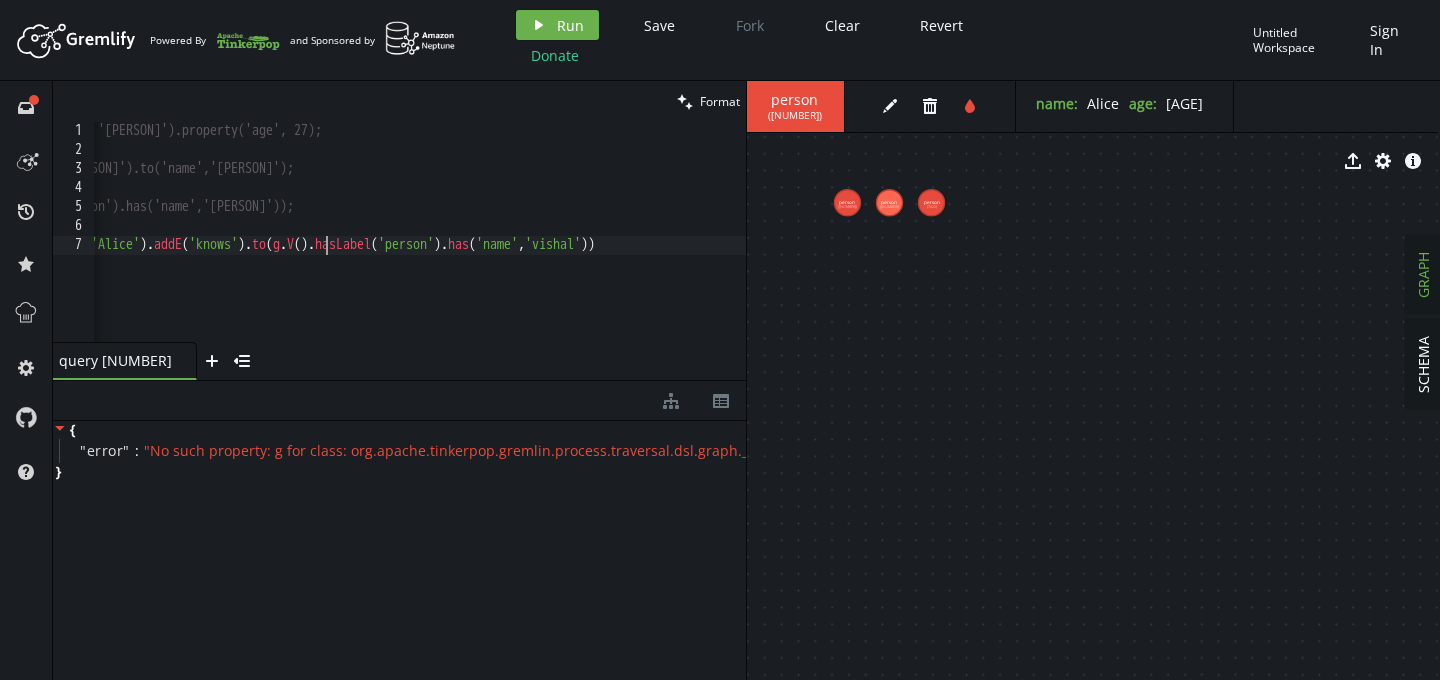click on "// g.addV('person').property('name', 'vishal').property('age', 27); // g.addE('knows').from('name','alice').to('name','vishal'); // .addE('knows').to(g.hasLabel('person').has('name','vishal')); g . V ( ) . hasLabel ( 'person' ) . has ( 'name' , '[FIRST] [LAST]' ) . addE ( 'knows' ) . to ( g . V ( ) . hasLabel ( 'person' ) . has ( 'name' , 'vishal' ))" at bounding box center [292, 247] 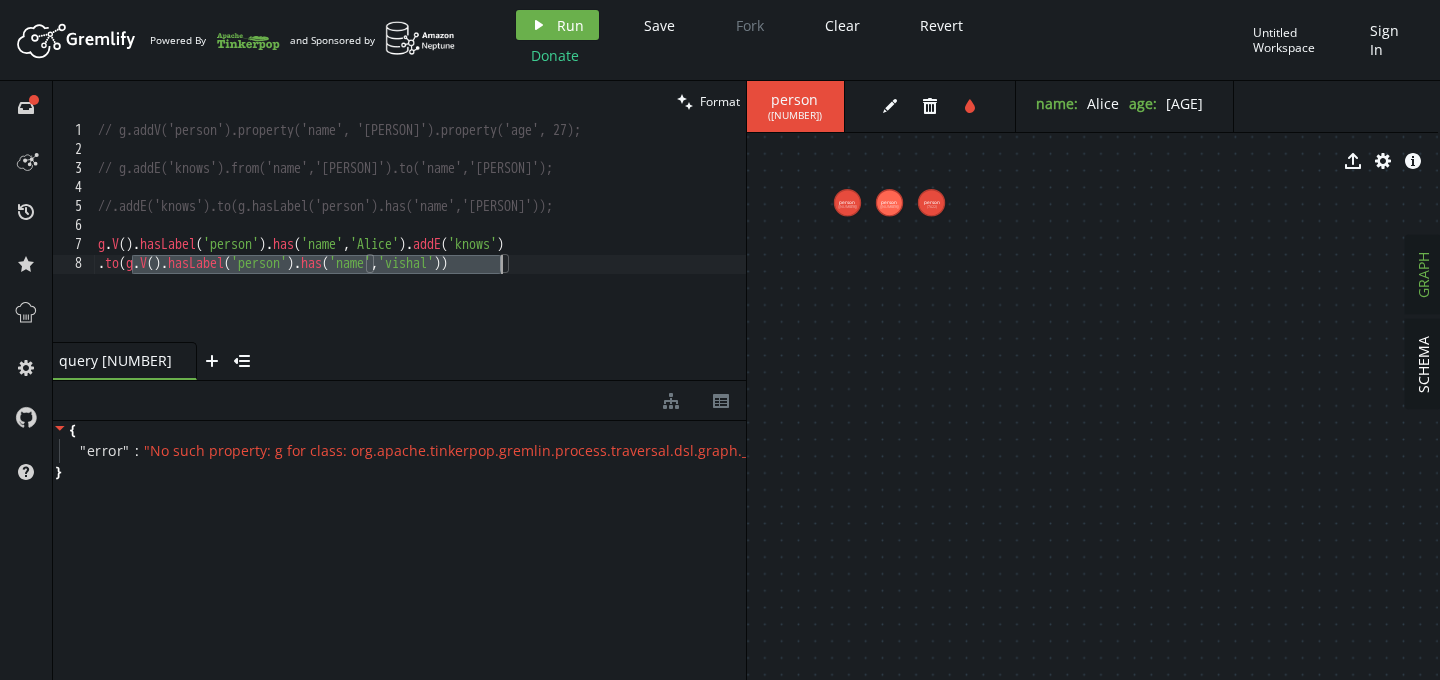 drag, startPoint x: 140, startPoint y: 271, endPoint x: 504, endPoint y: 268, distance: 364.01236 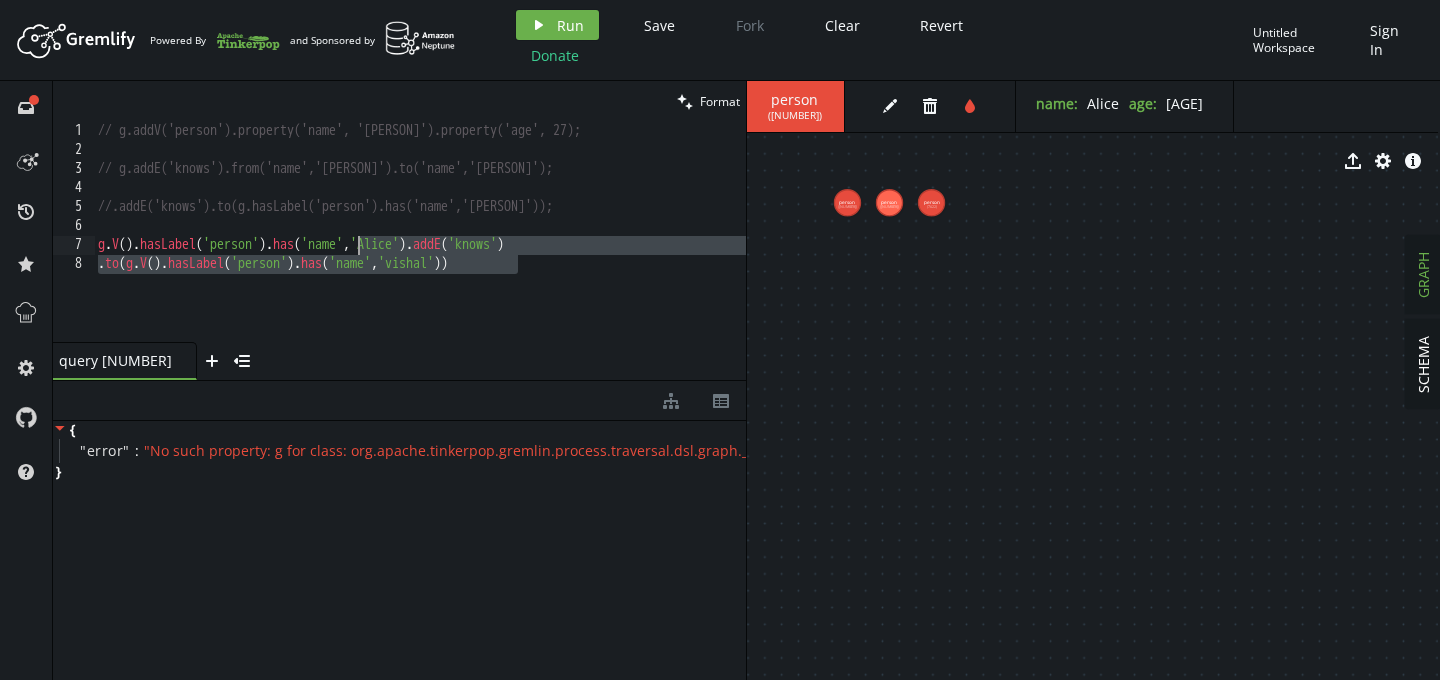 drag, startPoint x: 582, startPoint y: 264, endPoint x: 361, endPoint y: 252, distance: 221.32555 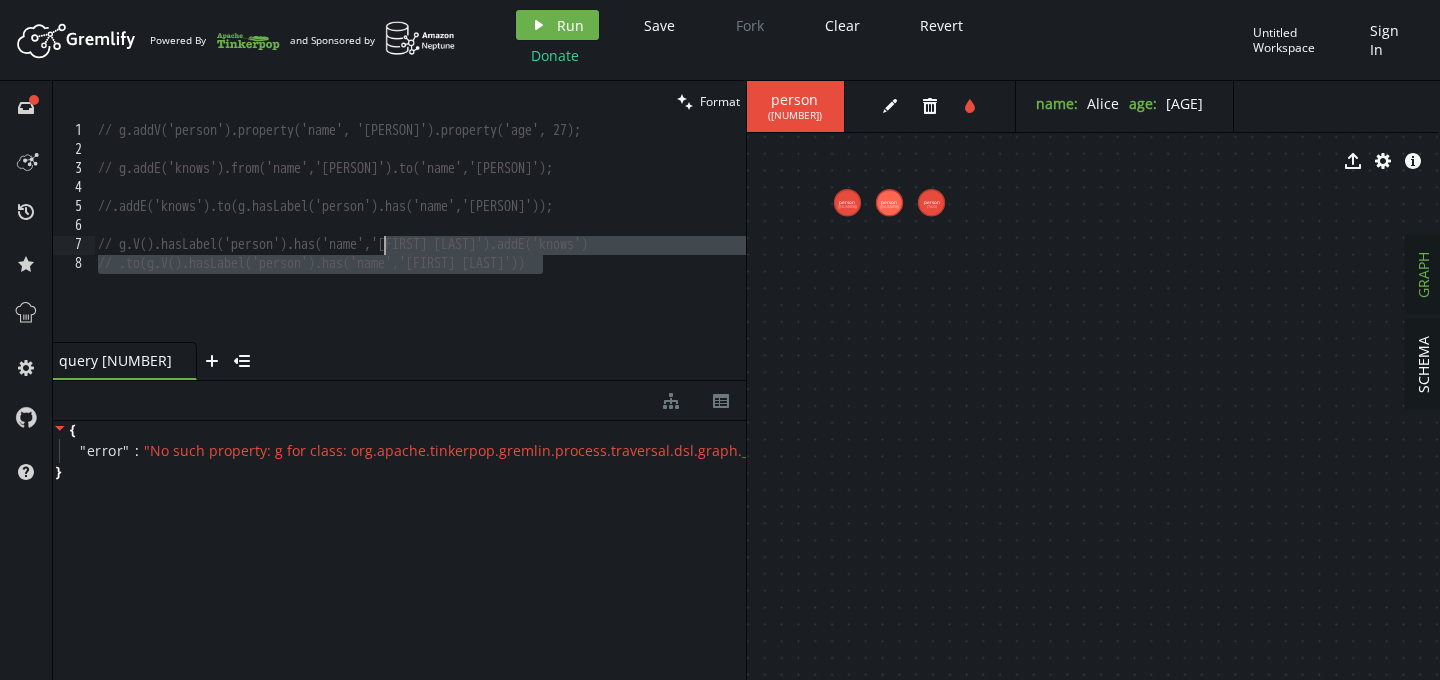 type on "// .to(g.V().hasLabel('person').has('name','[FIRST] [LAST]'))" 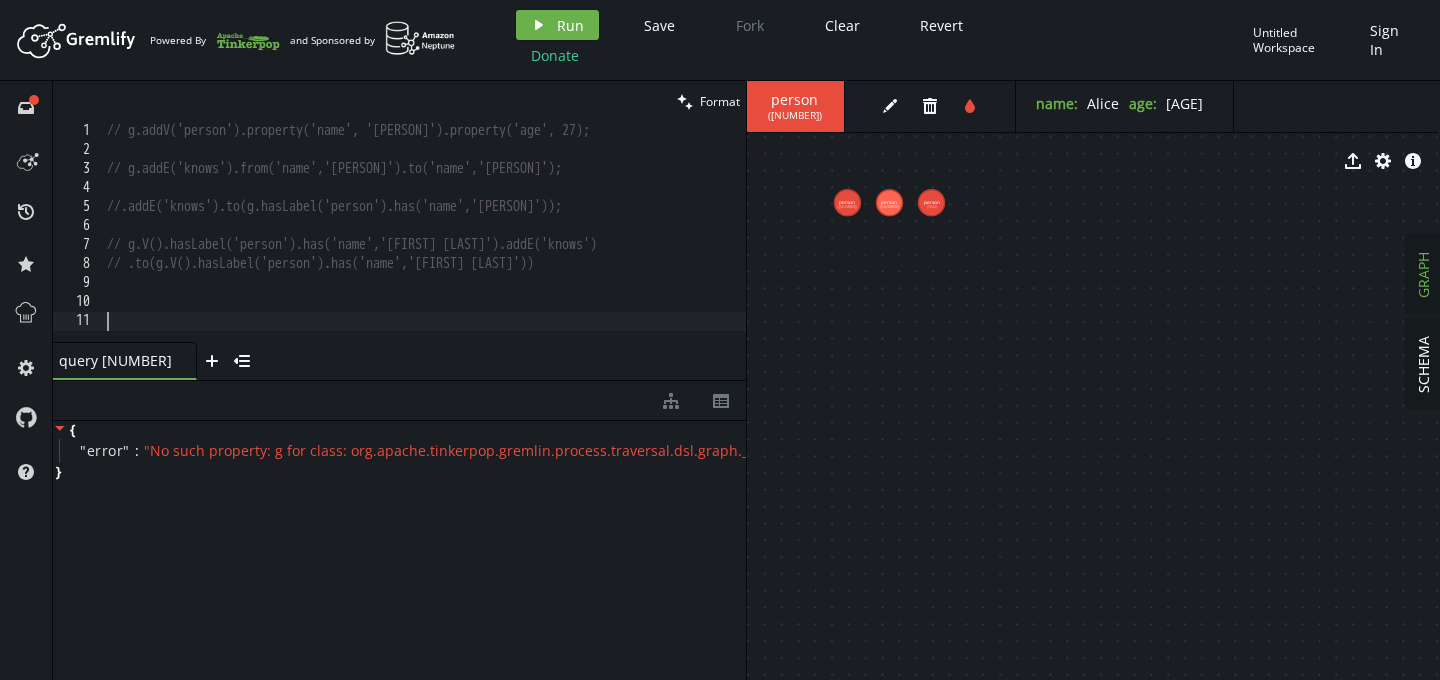 paste on "g.V().hasLabel('person').has('name','[NAME]')" 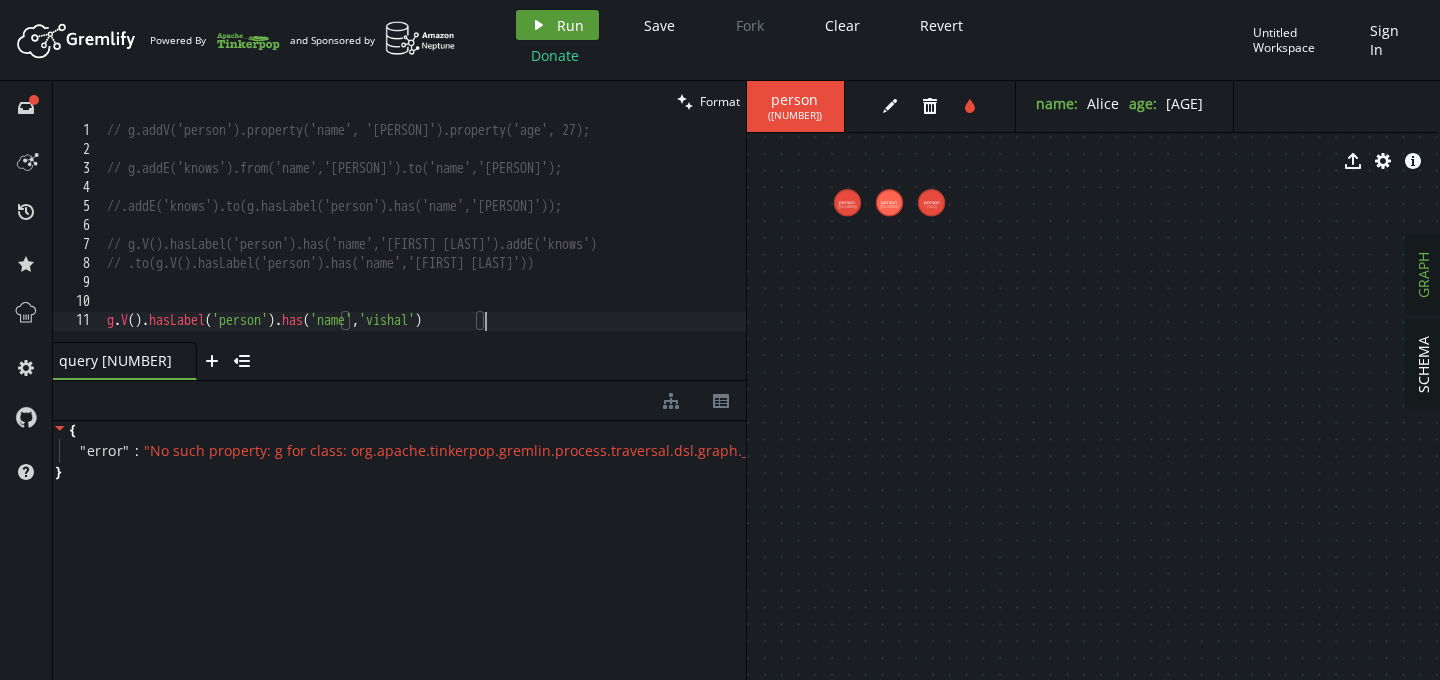 type on "g.V().hasLabel('person').has('name','[NAME]')" 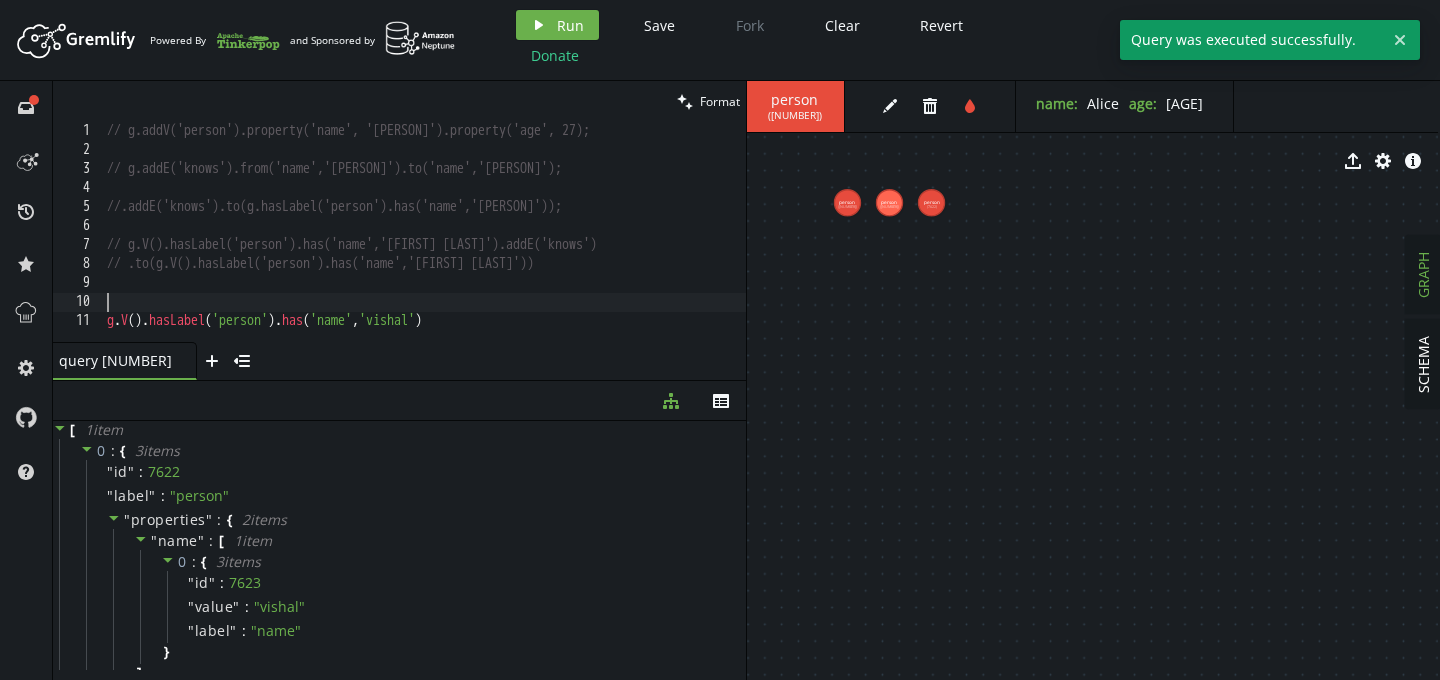 drag, startPoint x: 497, startPoint y: 311, endPoint x: 106, endPoint y: 302, distance: 391.10358 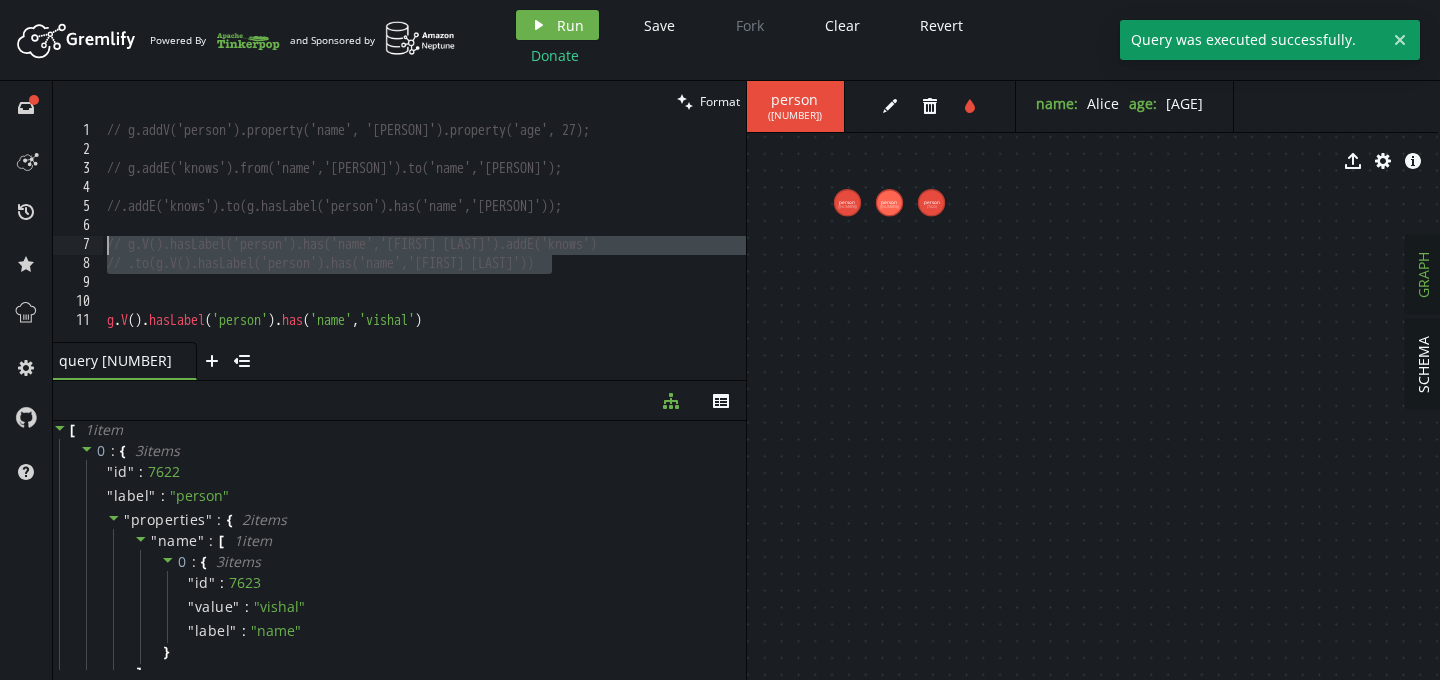 drag, startPoint x: 559, startPoint y: 262, endPoint x: 72, endPoint y: 243, distance: 487.37048 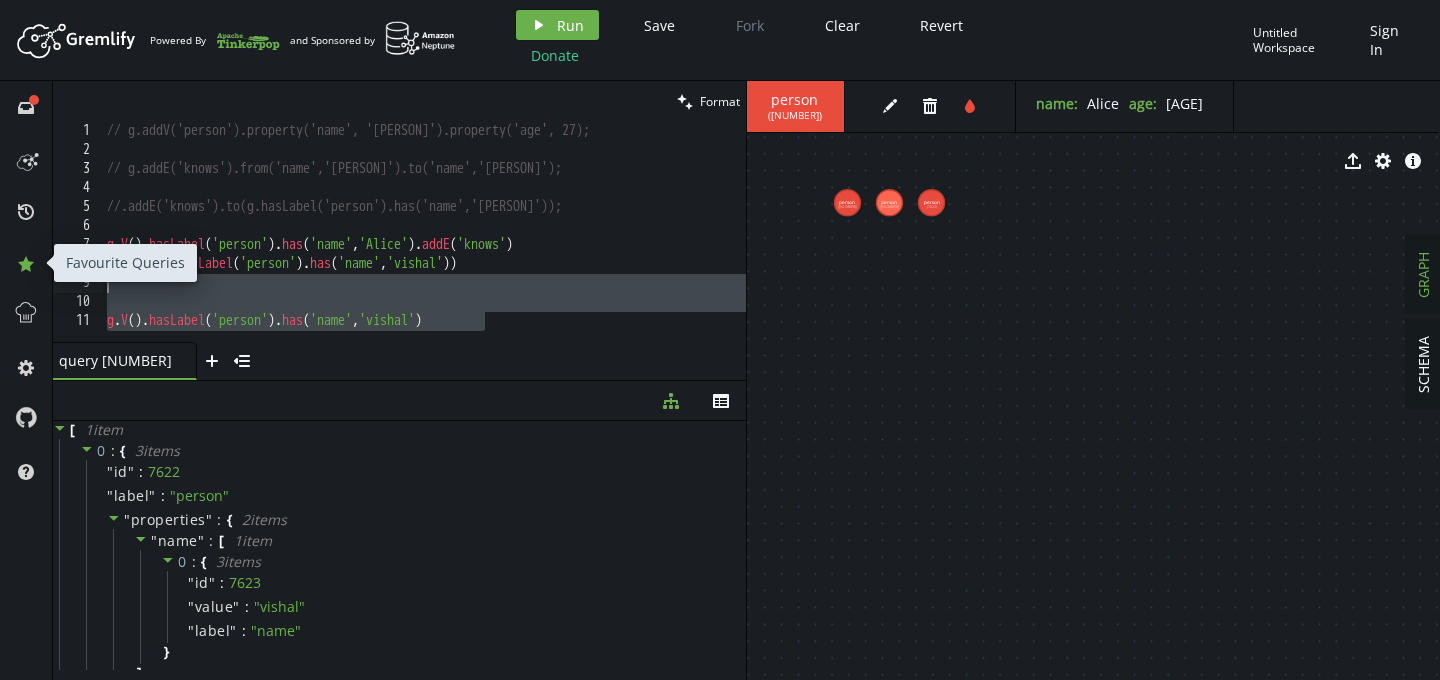drag, startPoint x: 529, startPoint y: 319, endPoint x: 28, endPoint y: 277, distance: 502.7574 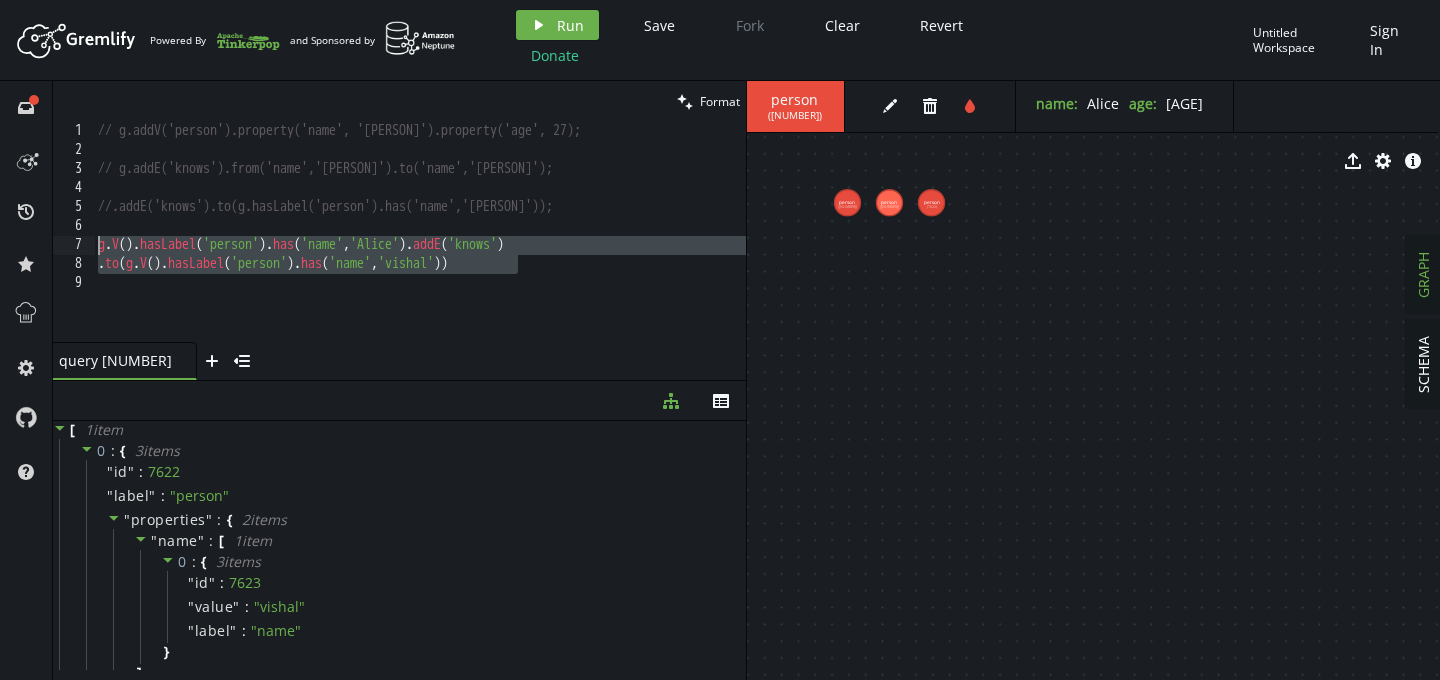 drag, startPoint x: 379, startPoint y: 263, endPoint x: 64, endPoint y: 239, distance: 315.91296 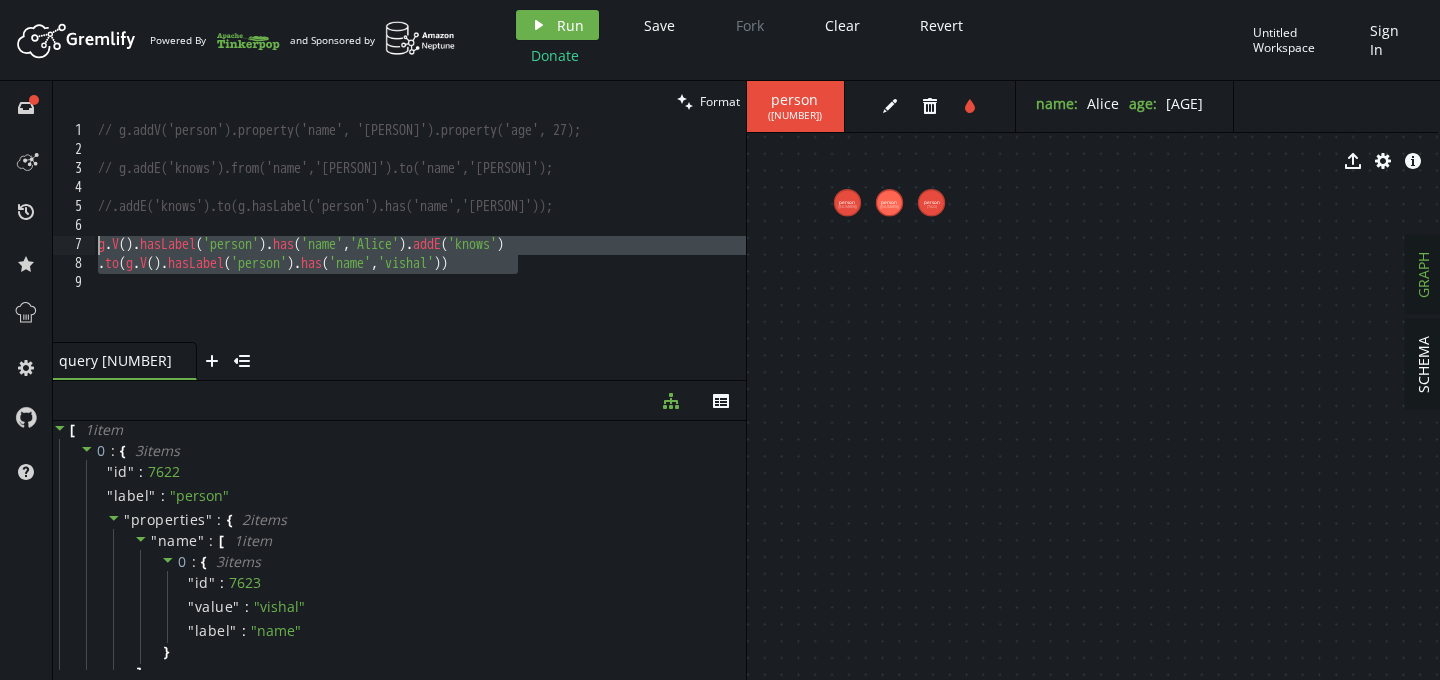 drag, startPoint x: 525, startPoint y: 266, endPoint x: 81, endPoint y: 244, distance: 444.5447 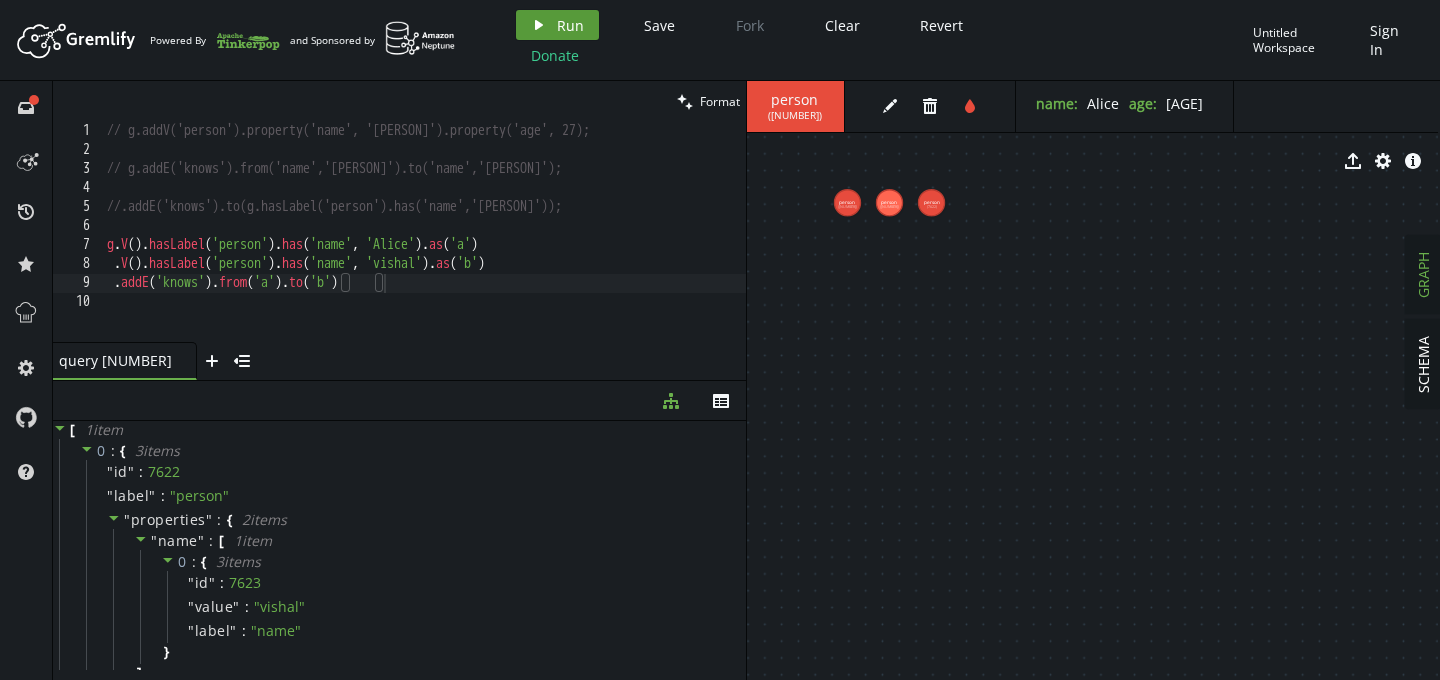 click 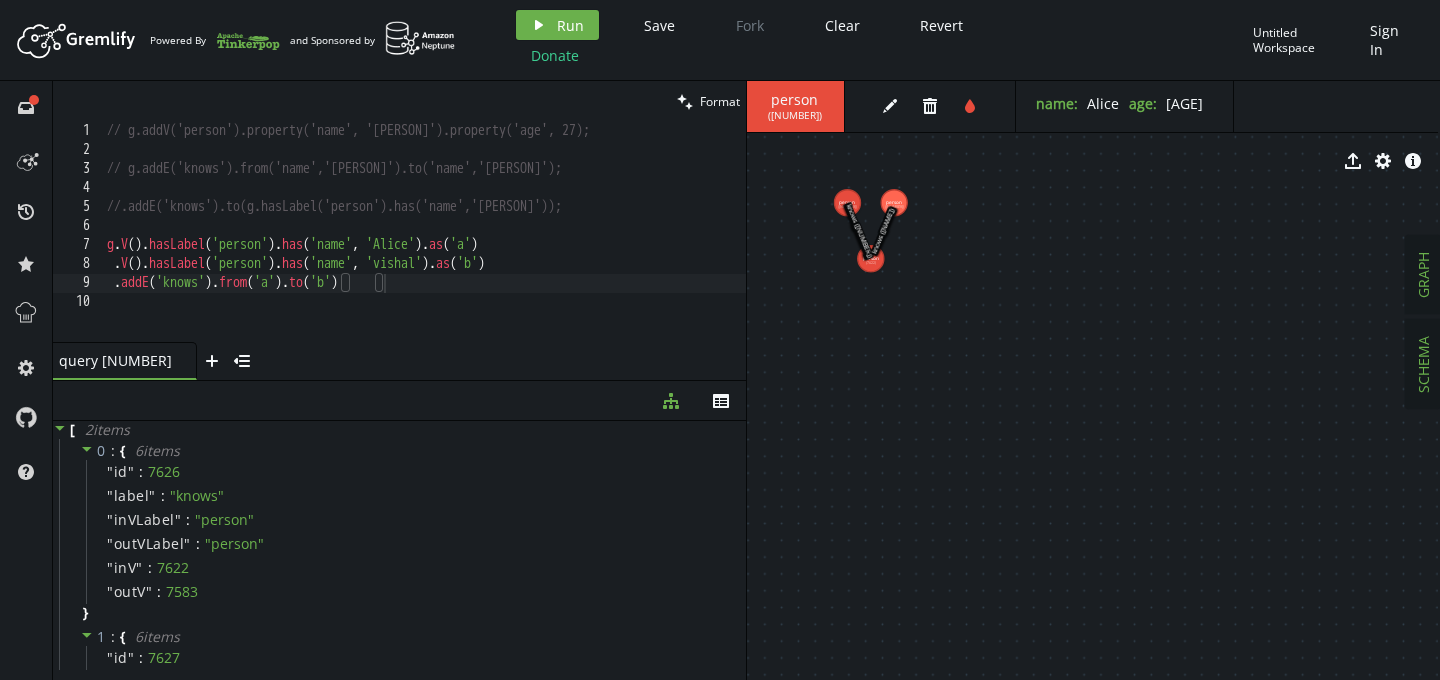 click on "SCHEMA" at bounding box center (1423, 364) 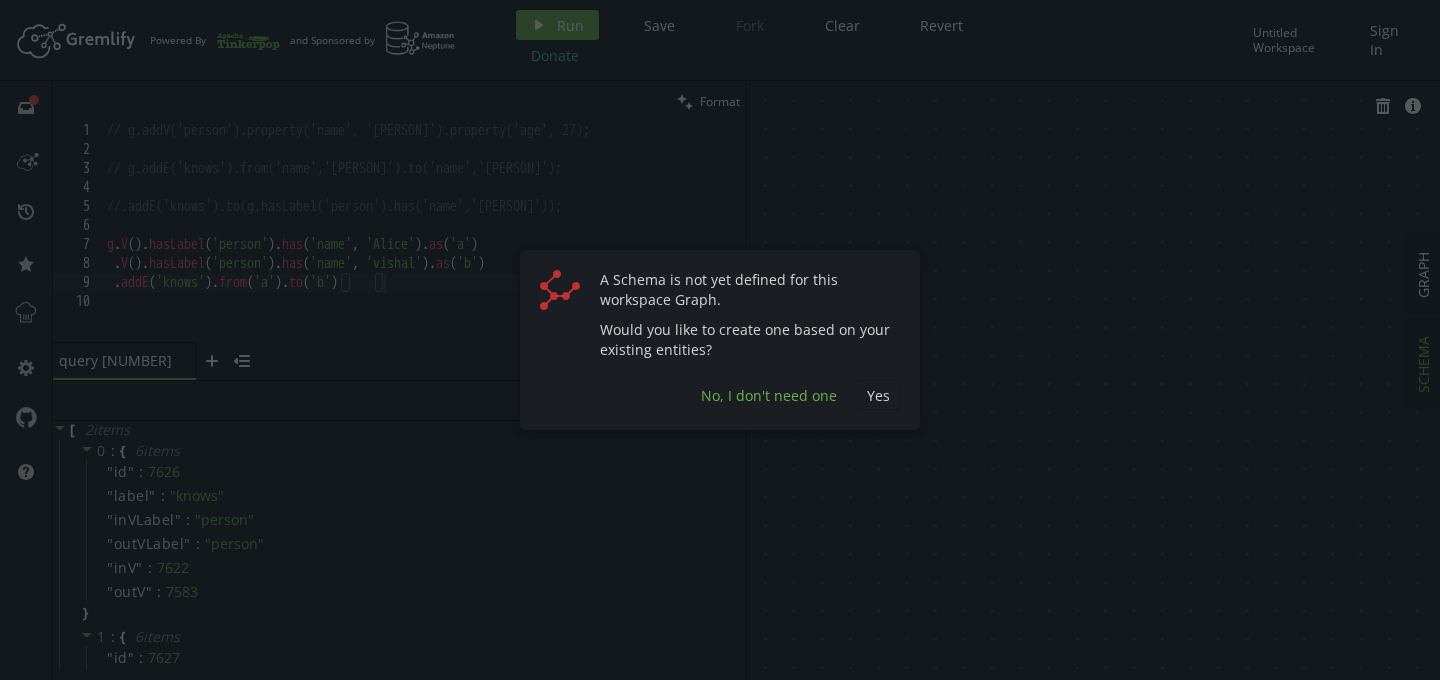 click on "No, I don't need one" at bounding box center [769, 395] 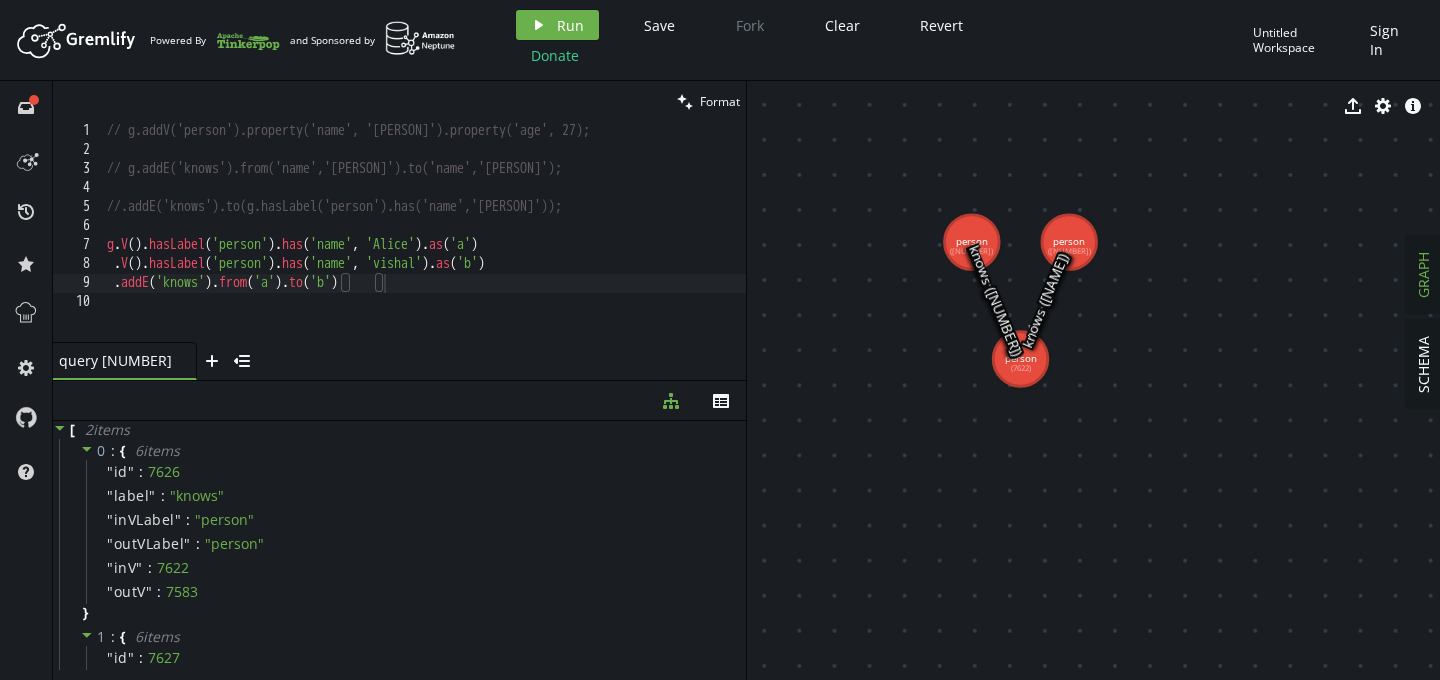 drag, startPoint x: 969, startPoint y: 219, endPoint x: 1130, endPoint y: 322, distance: 191.12823 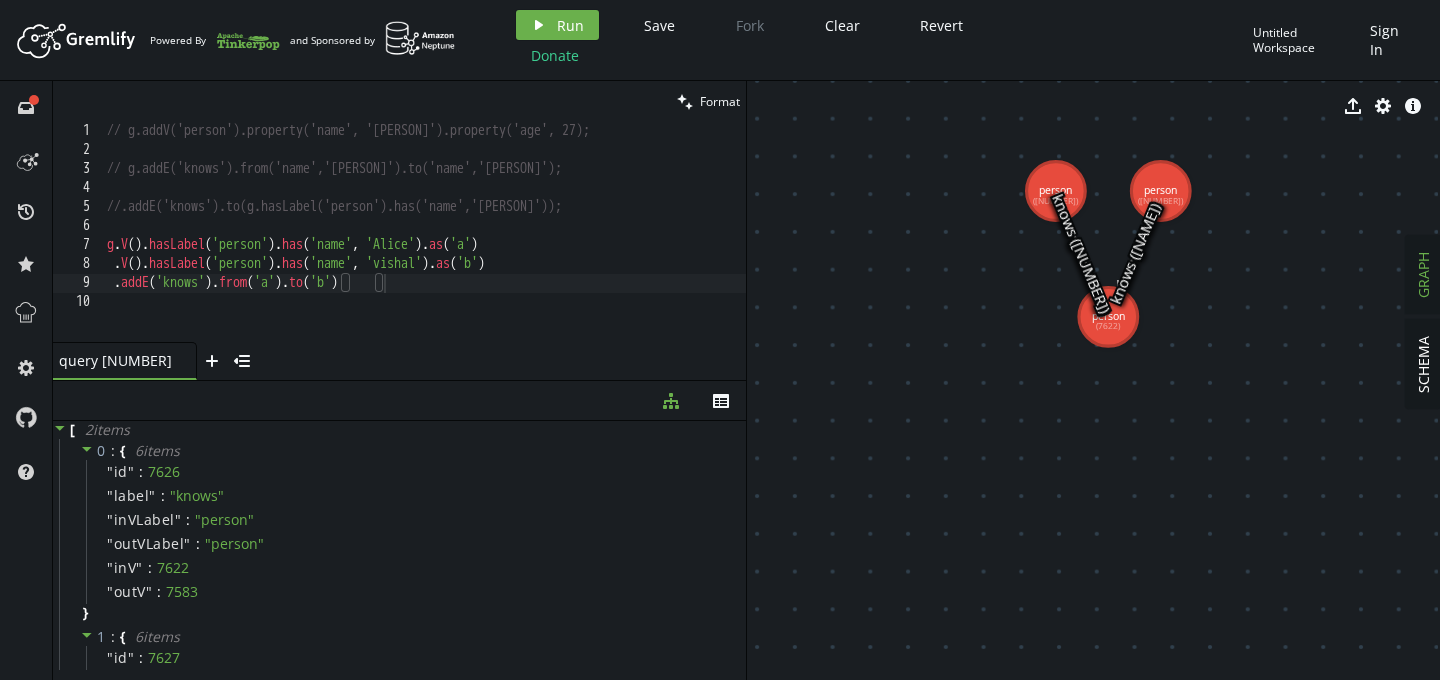 drag, startPoint x: 928, startPoint y: 171, endPoint x: 1022, endPoint y: 126, distance: 104.21612 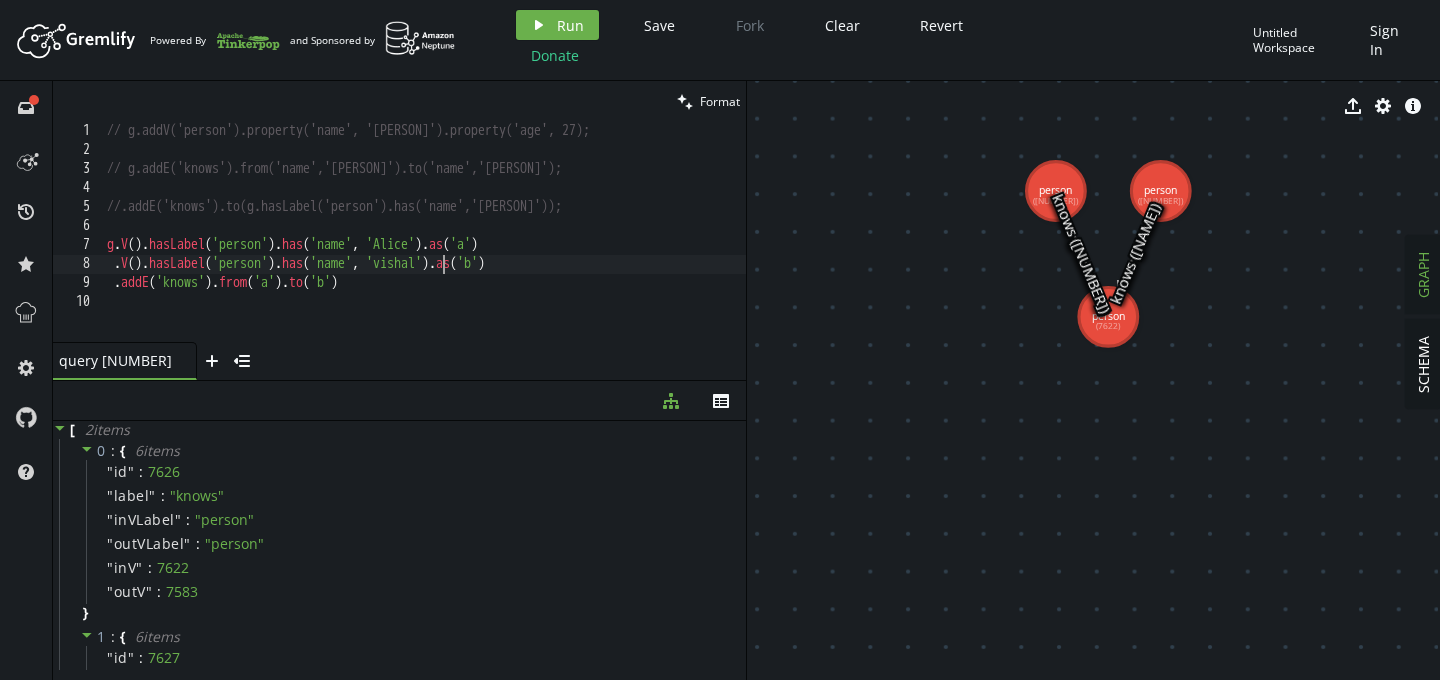 type on ".addE('knows').from('a').to('b')" 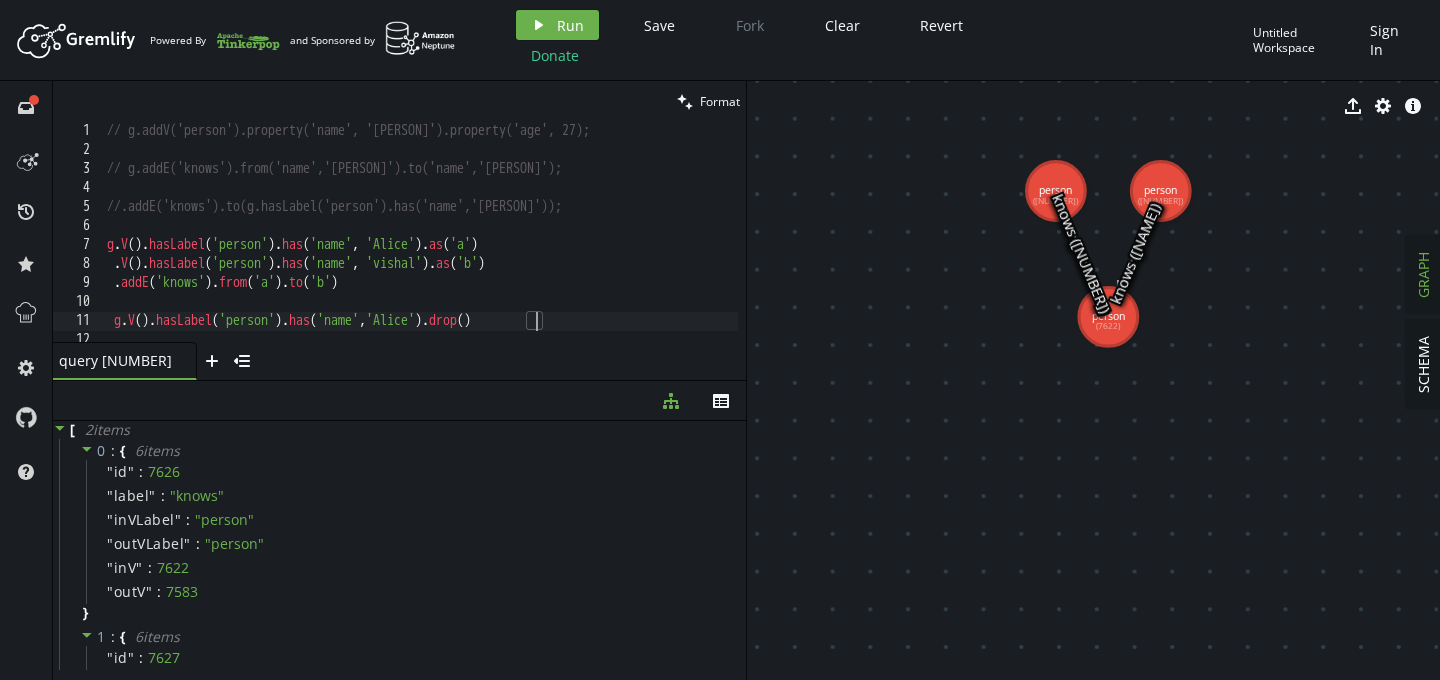 scroll, scrollTop: 0, scrollLeft: 435, axis: horizontal 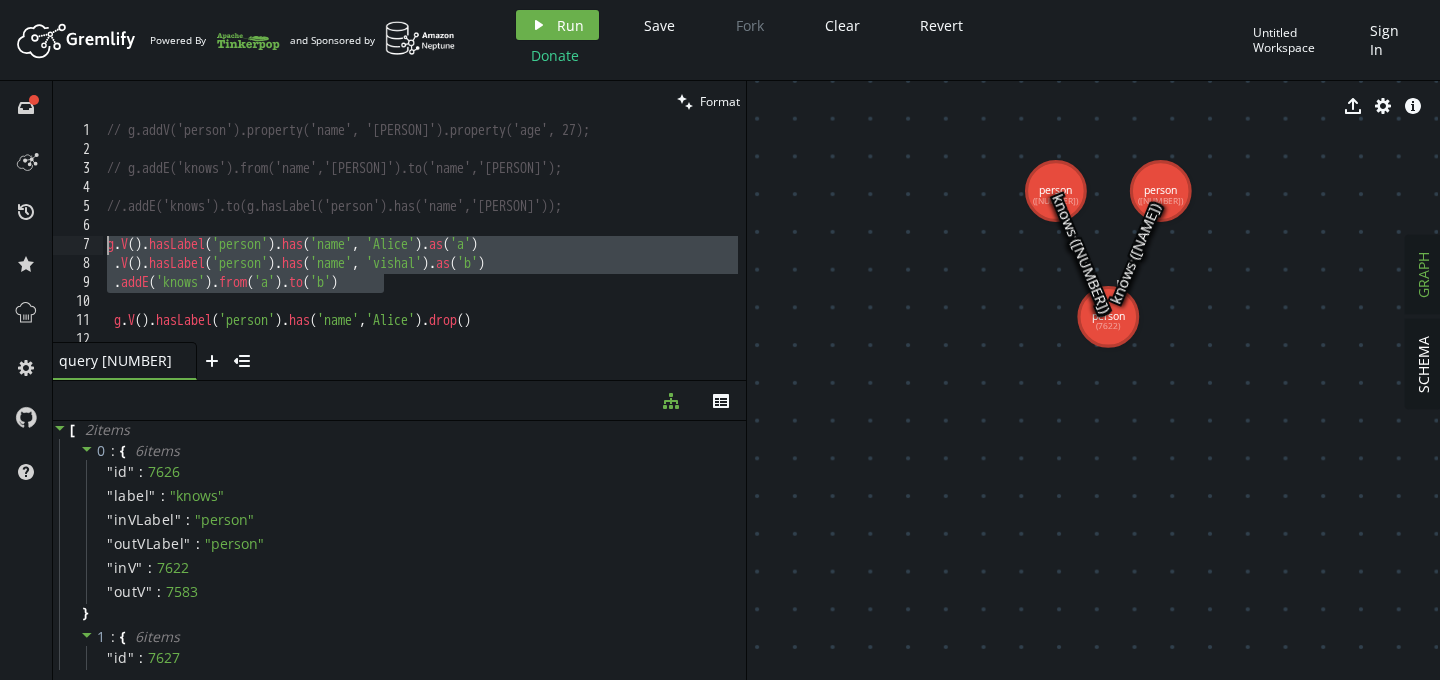 drag, startPoint x: 463, startPoint y: 284, endPoint x: 95, endPoint y: 245, distance: 370.0608 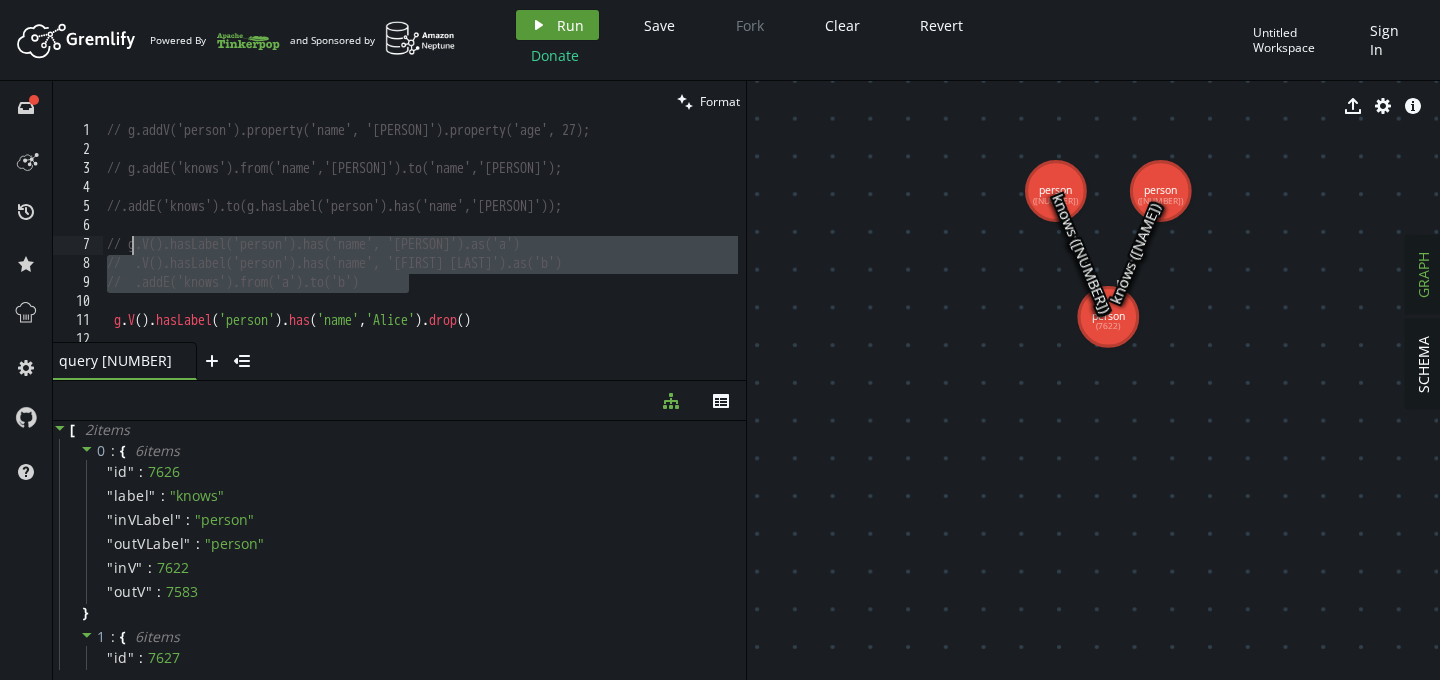 click on "Run" at bounding box center (570, 25) 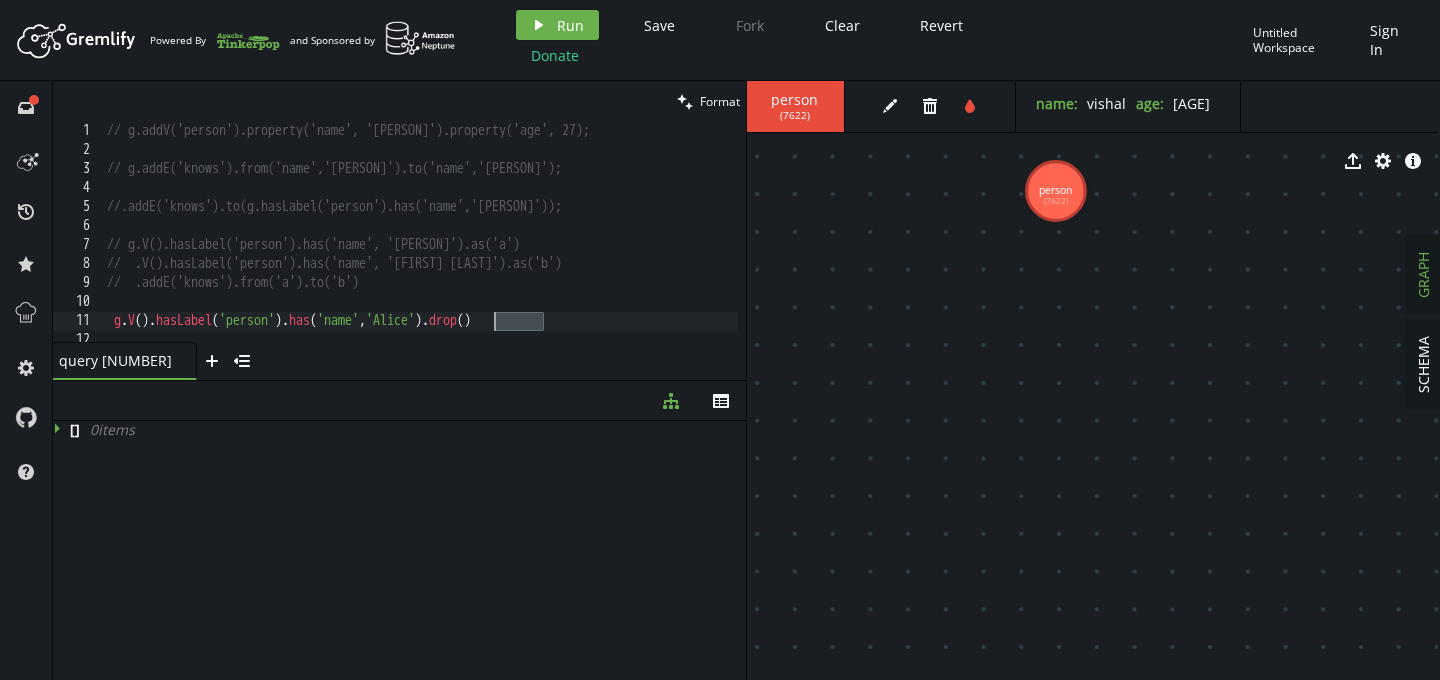 drag, startPoint x: 555, startPoint y: 321, endPoint x: 495, endPoint y: 323, distance: 60.033325 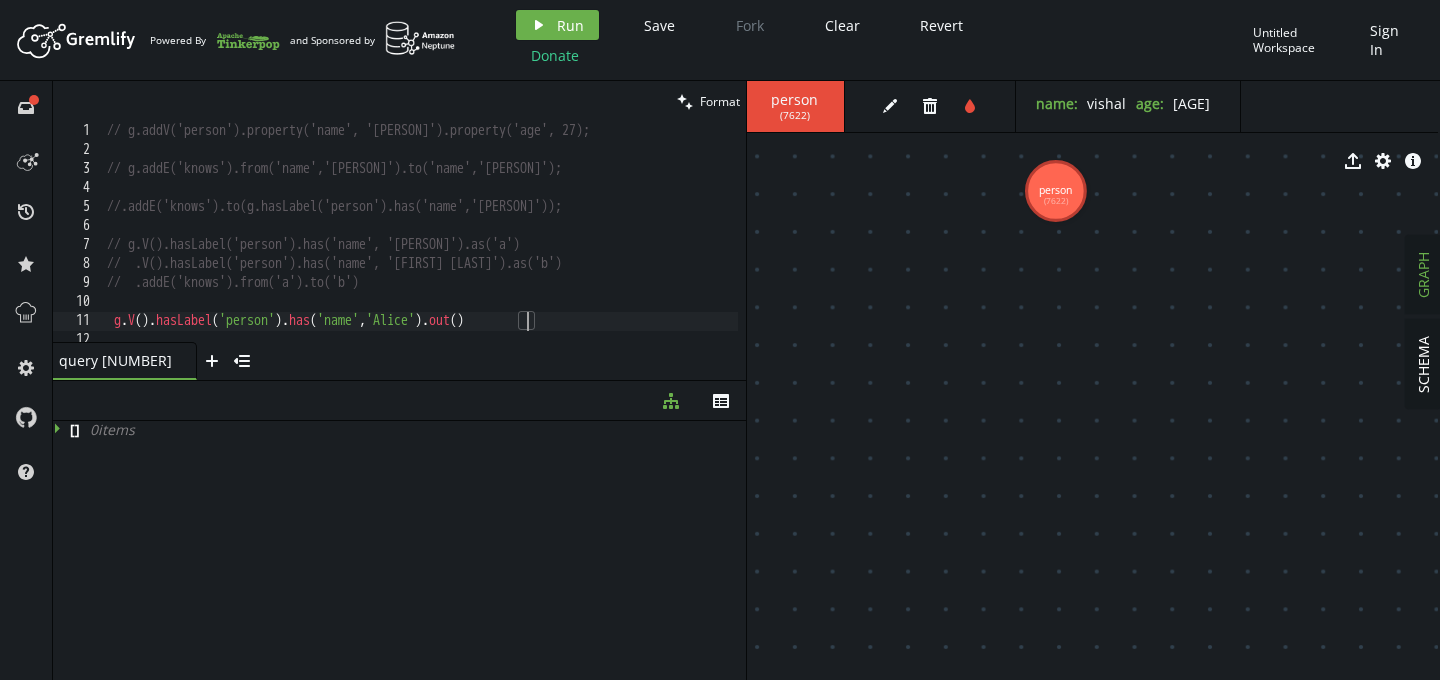 scroll, scrollTop: 0, scrollLeft: 427, axis: horizontal 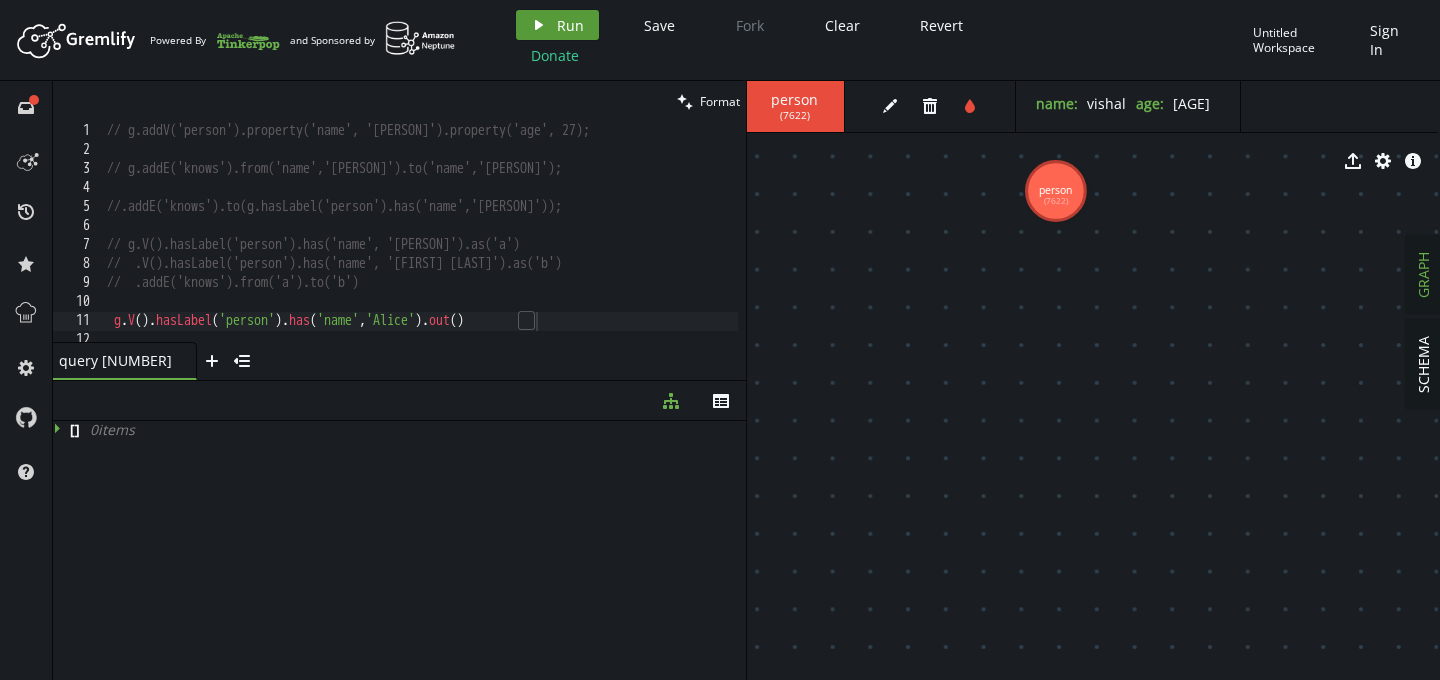 click on "play Run" at bounding box center [557, 25] 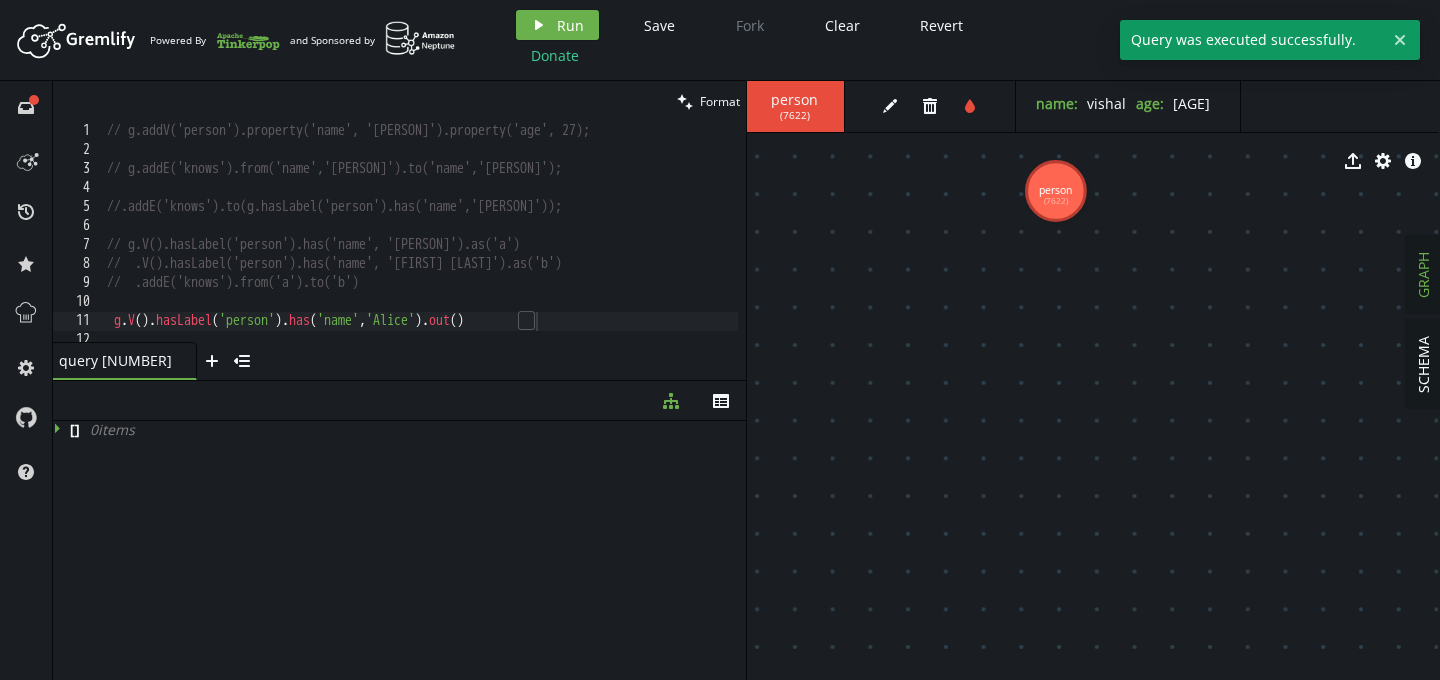 click on "// g.addV('person').property('name', '[NAME]').property('age', [AGE]); // g.addE('knows').from('name','[NAME]').to('name','[NAME]'); // .addE('knows').to(g.hasLabel('person').has('name','[NAME]')); // g.V().hasLabel('person').has('name', '[NAME]').as('a') //  .V().hasLabel('person').has('name', '[NAME]').as('b') //  .addE('knows').from('a').to('b')     g . V ( ) . hasLabel ( 'person' ) . has ( 'name' , '[NAME]' ) . out ( )" at bounding box center [420, 251] 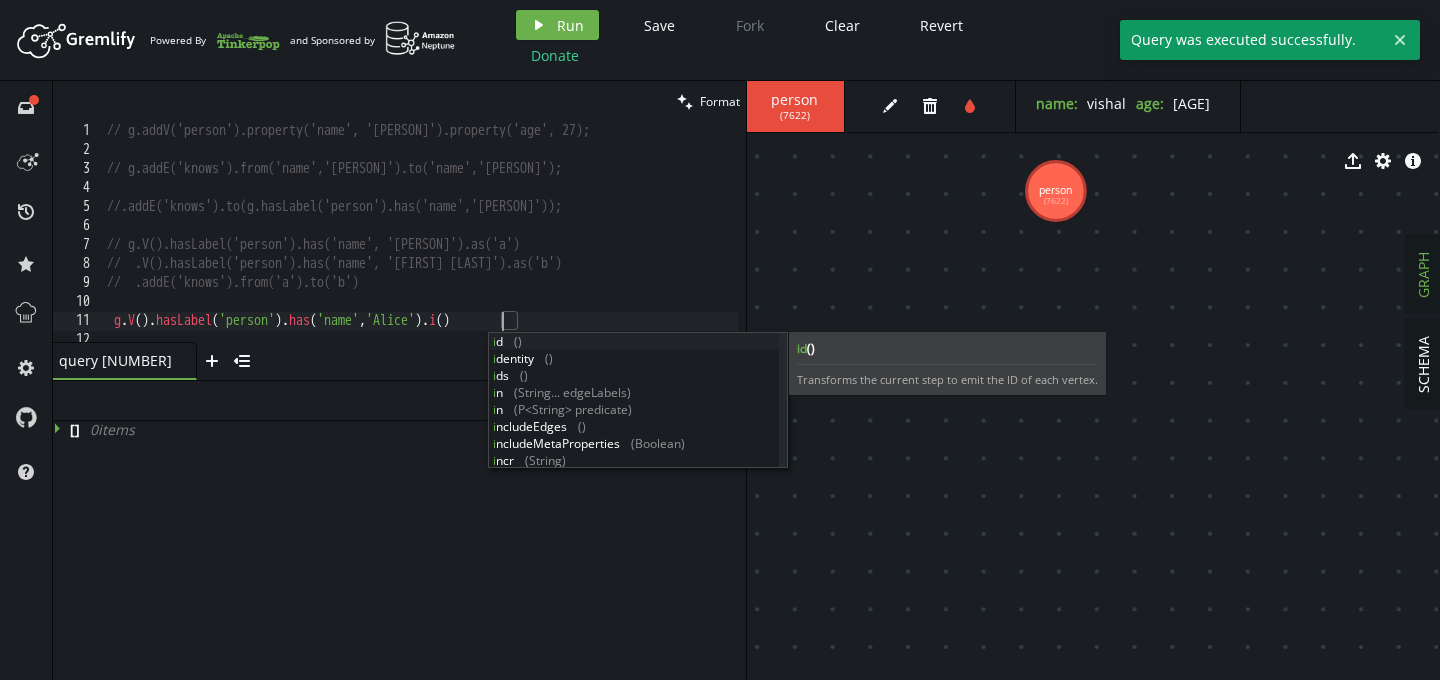 scroll, scrollTop: 0, scrollLeft: 403, axis: horizontal 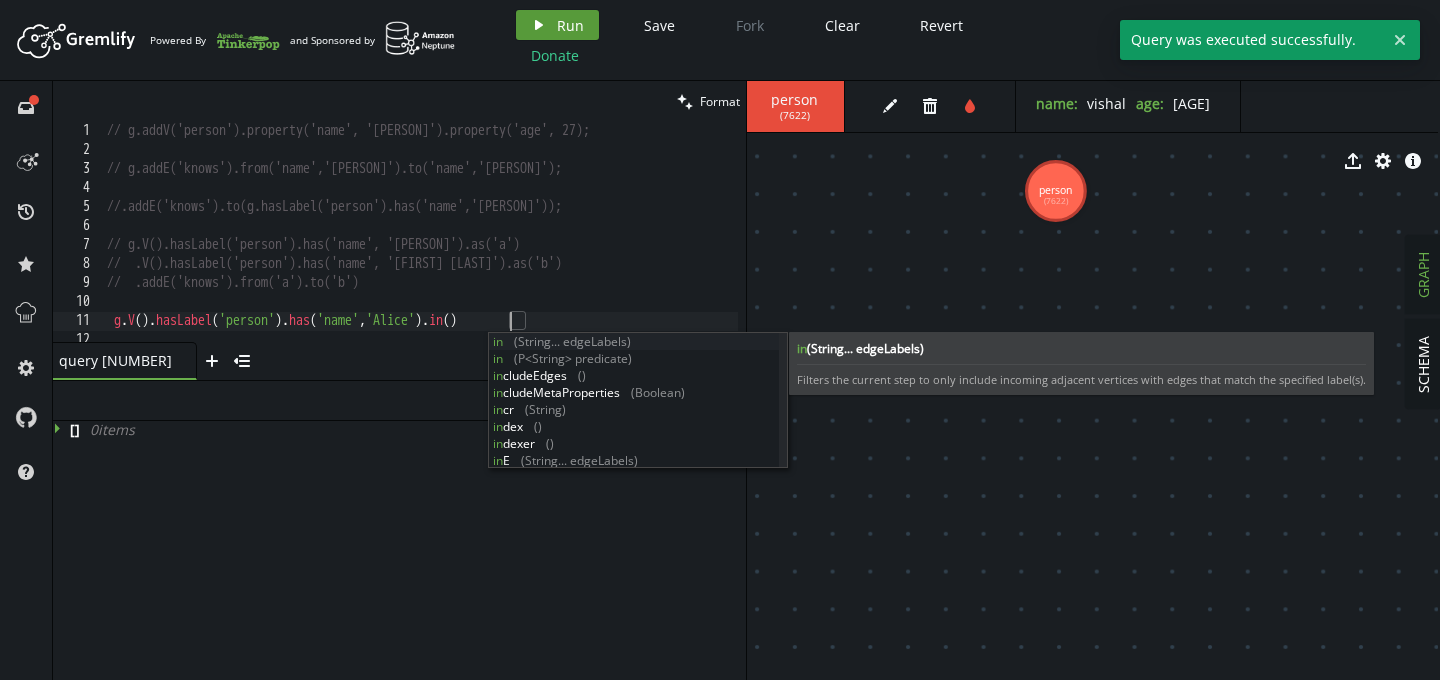 type on "g.V().hasLabel('person').has('name','[PERSON]').in()" 